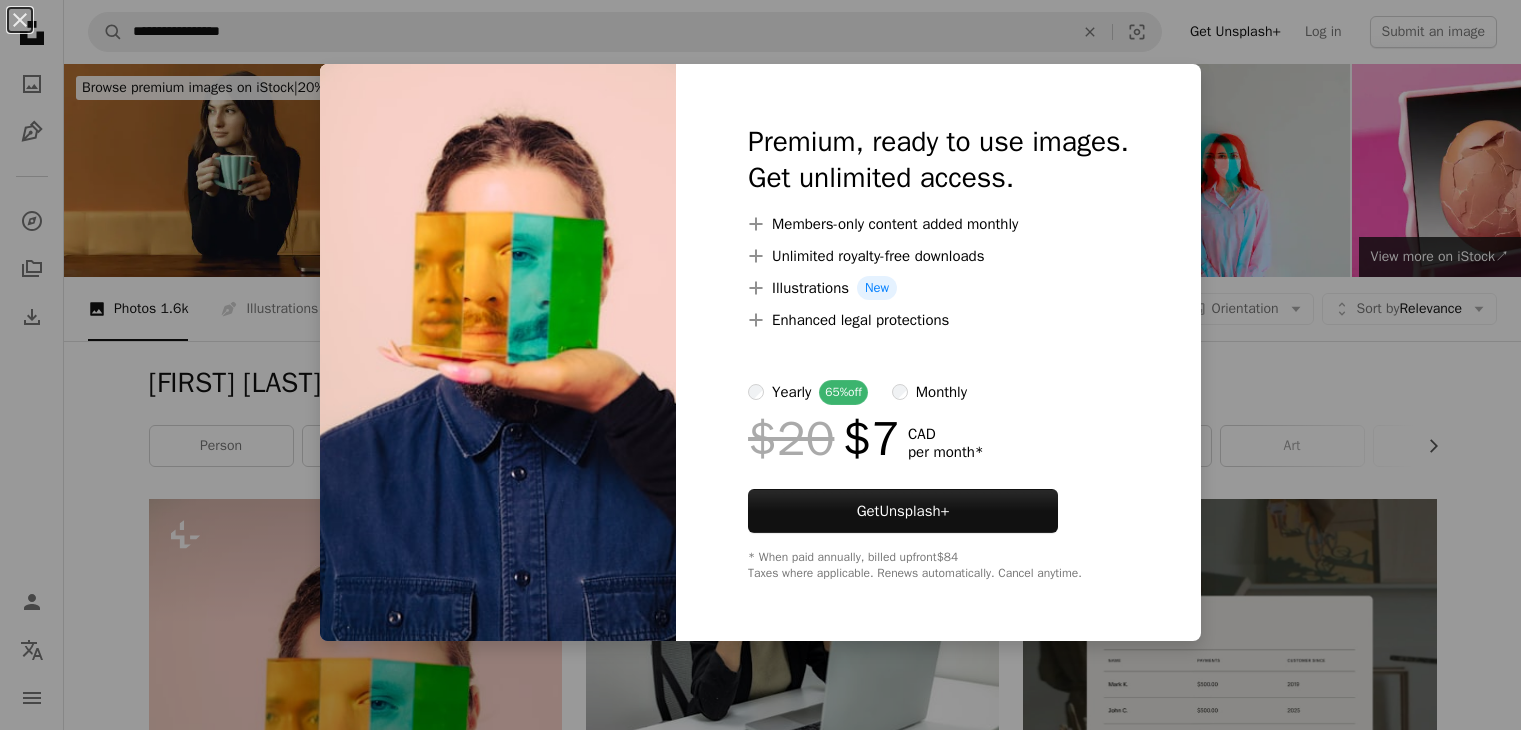 scroll, scrollTop: 500, scrollLeft: 0, axis: vertical 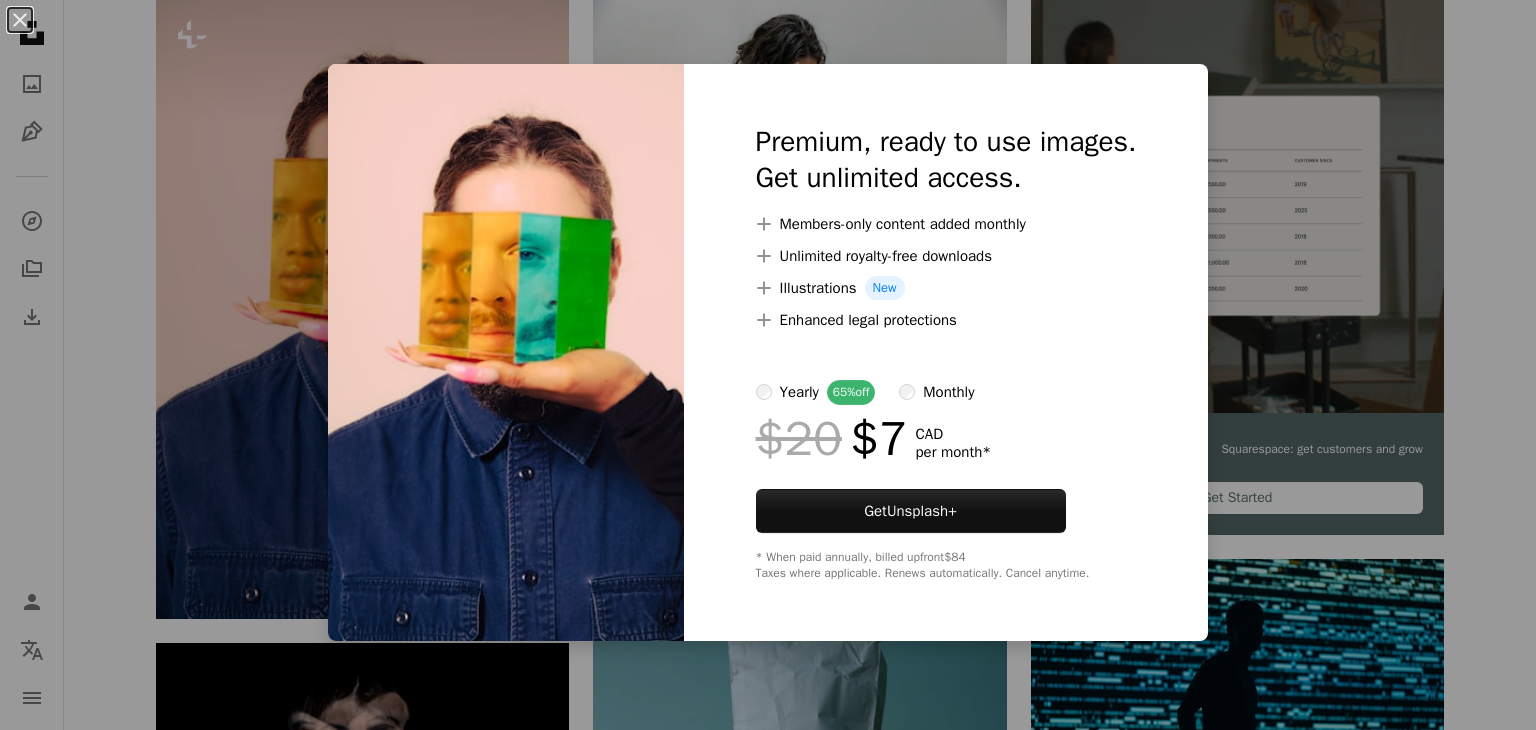 click on "An X shape Premium, ready to use images. Get unlimited access. A plus sign Members-only content added monthly A plus sign Unlimited royalty-free downloads A plus sign Illustrations  New A plus sign Enhanced legal protections yearly 65%  off monthly $20   $7 CAD per month * Get  Unsplash+ * When paid annually, billed upfront  $84 Taxes where applicable. Renews automatically. Cancel anytime." at bounding box center [768, 365] 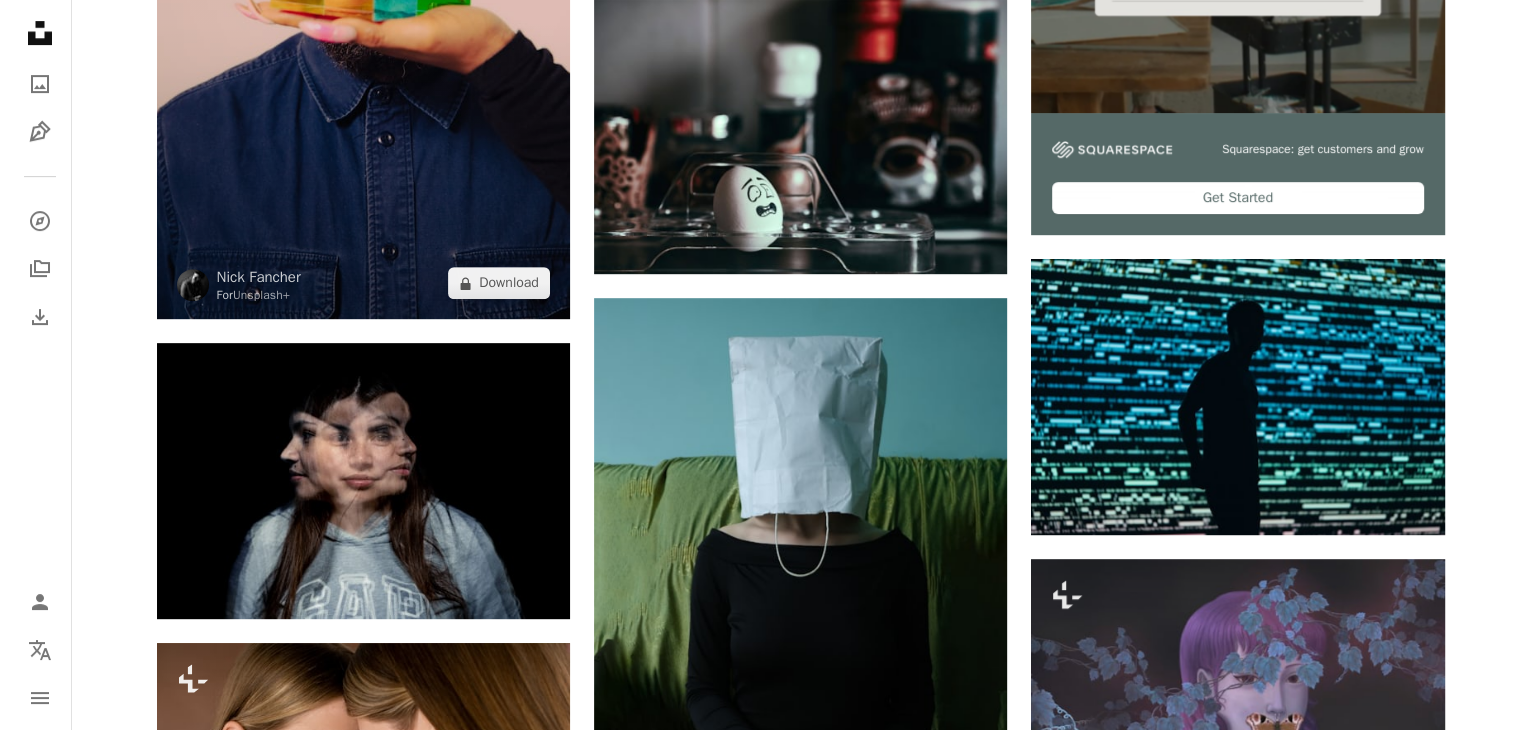 scroll, scrollTop: 400, scrollLeft: 0, axis: vertical 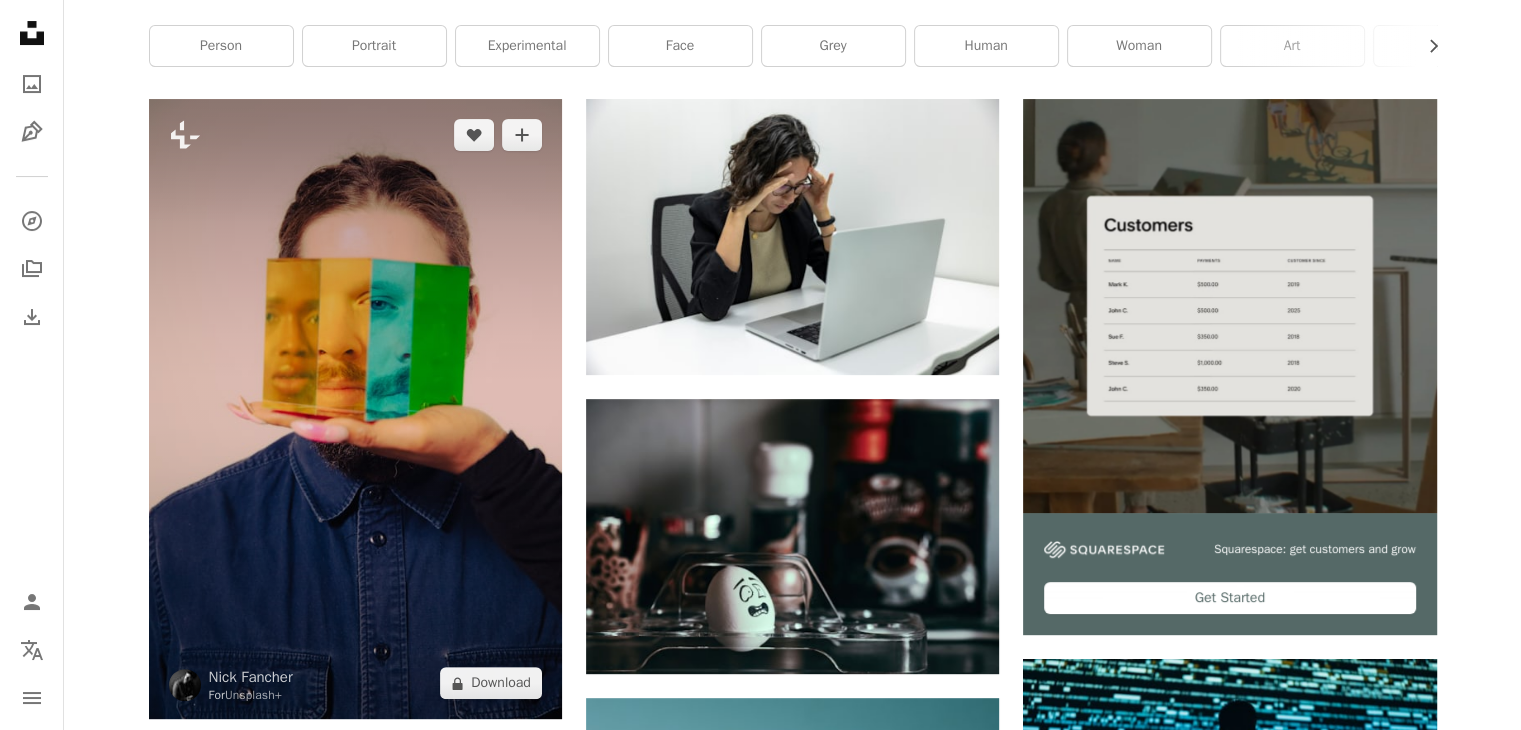click at bounding box center [355, 409] 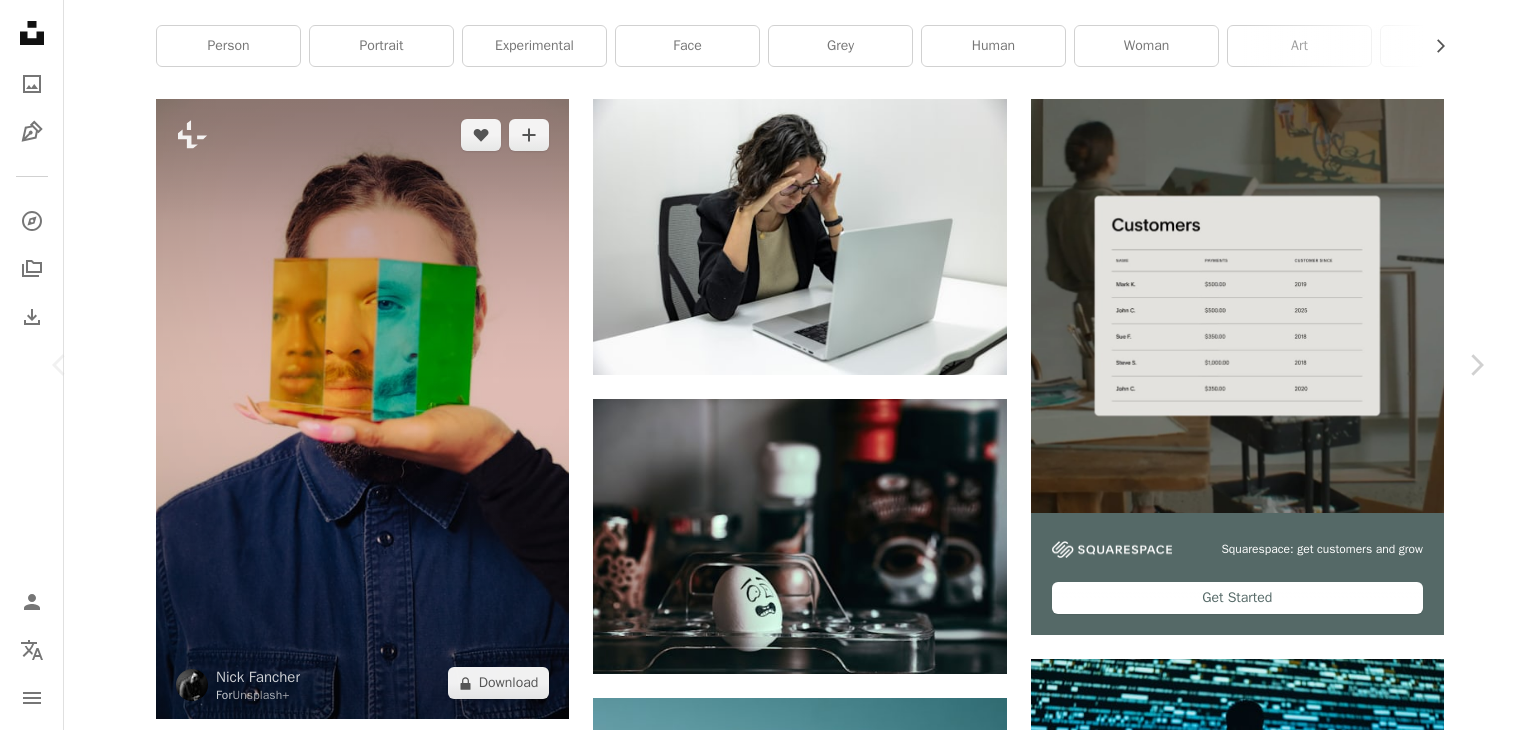 type 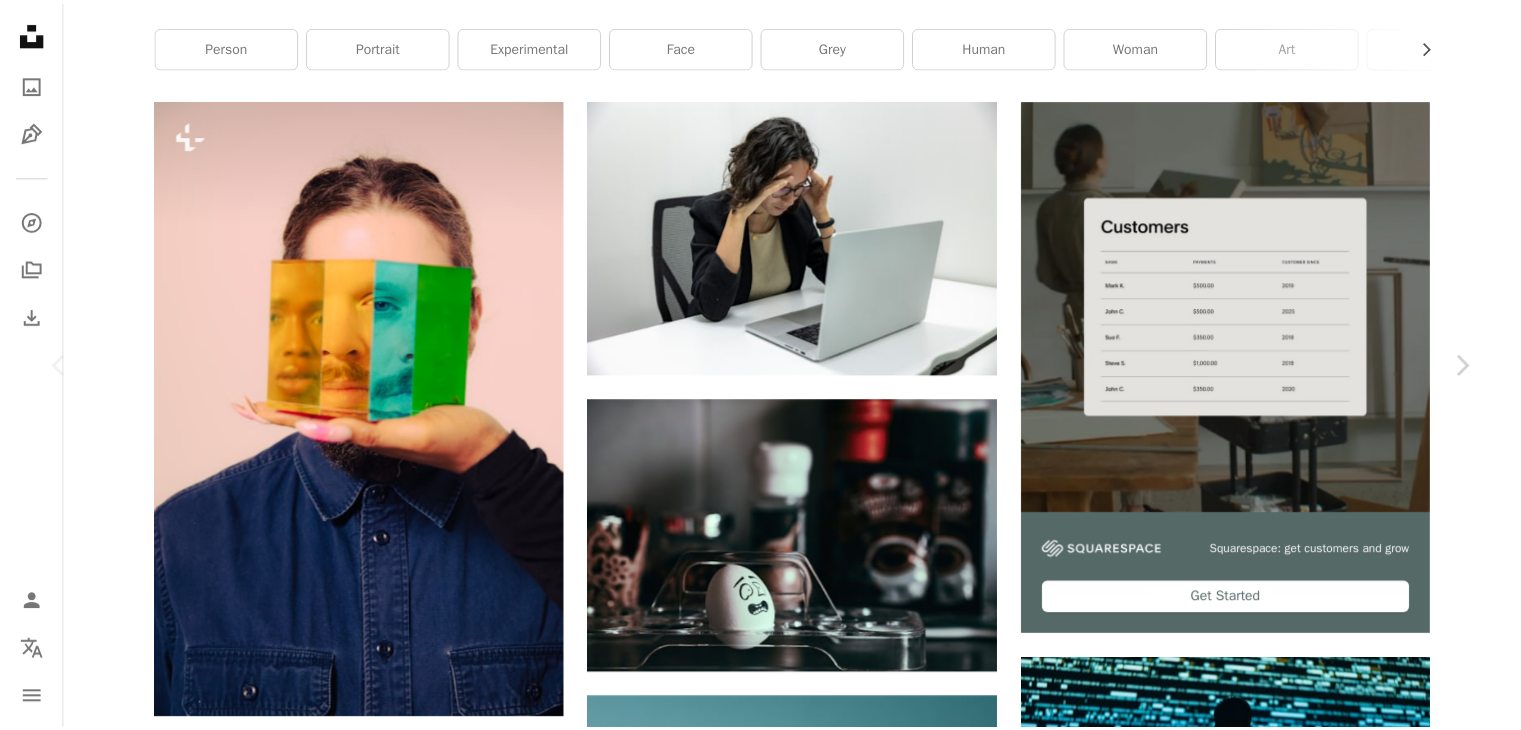 scroll, scrollTop: 2200, scrollLeft: 0, axis: vertical 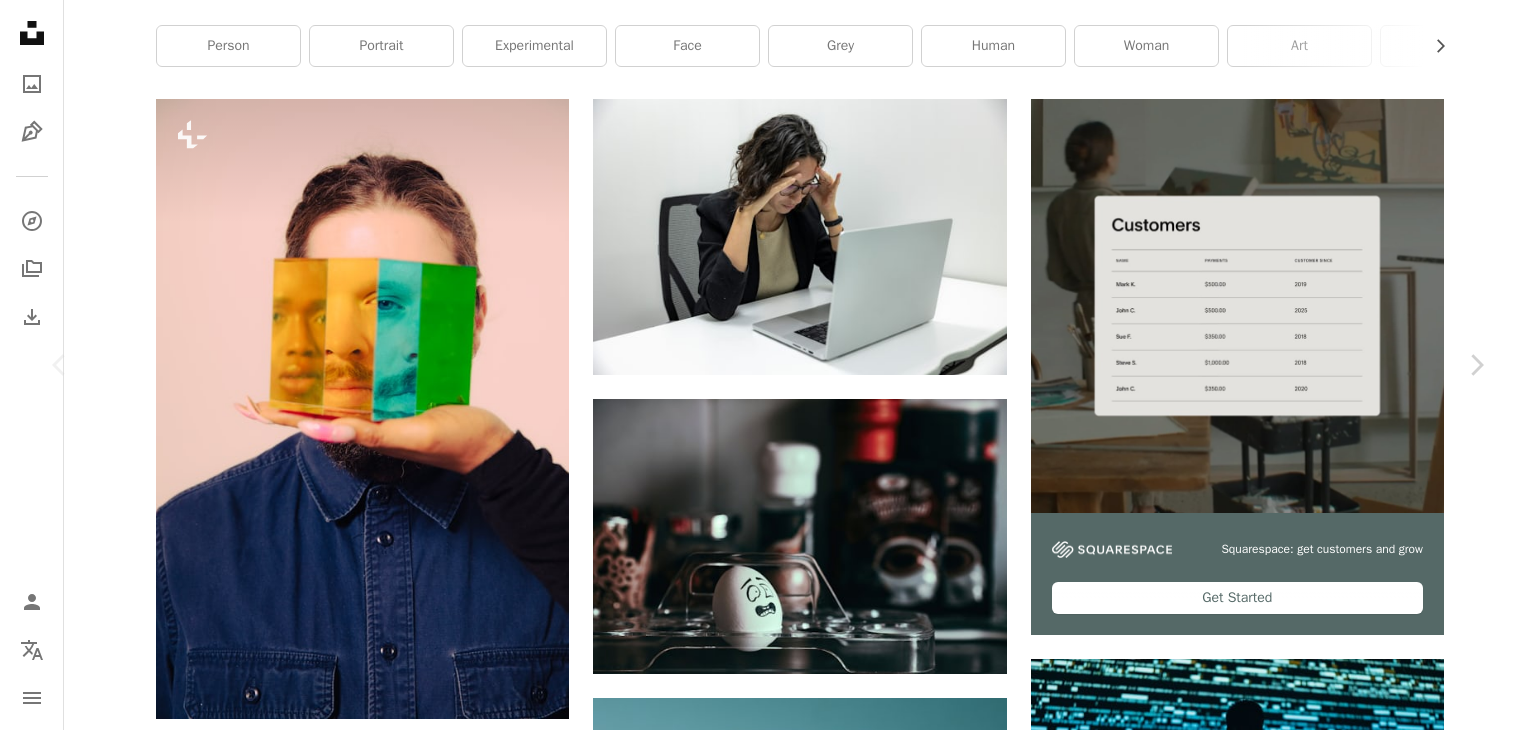 click on "[FIRST] [LAST] For  Unsplash+ A heart A plus sign A lock Download Zoom in Featured in Photos ,  Experimental A forward-right arrow Share More Actions Calendar outlined Published on  [DATE], [YEAR] Camera Canon, EOS 5D Mark IV Safety Licensed under the  Unsplash+ License portrait 1,000,000+ Free Images photo headshot experimental identity personality self reflection individual Free stock photos From this series Chevron right Plus sign for Unsplash+ Plus sign for Unsplash+ Plus sign for Unsplash+ Plus sign for Unsplash+ Plus sign for Unsplash+ Plus sign for Unsplash+ Plus sign for Unsplash+ Plus sign for Unsplash+ Plus sign for Unsplash+ Plus sign for Unsplash+ Related images Plus sign for Unsplash+ A heart A plus sign [FIRST] [LAST] For  Unsplash+ A lock Download Plus sign for Unsplash+ A heart A plus sign [FIRST] [LAST] For  Unsplash+ A lock Download Plus sign for Unsplash+ A heart A plus sign [FIRST] [LAST] For  Unsplash+ A lock Download Plus sign for Unsplash+ A heart A plus sign" at bounding box center [768, 4652] 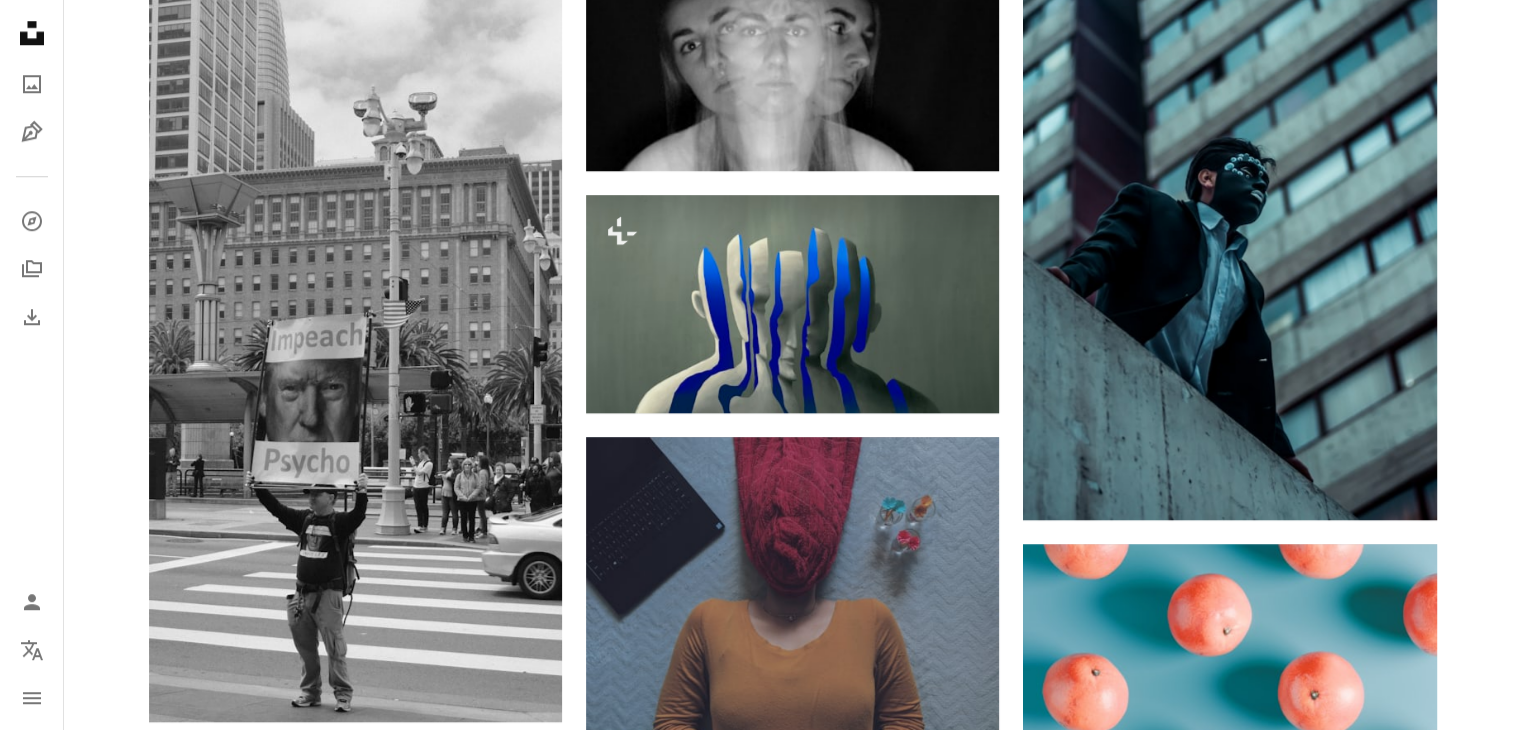 scroll, scrollTop: 1900, scrollLeft: 0, axis: vertical 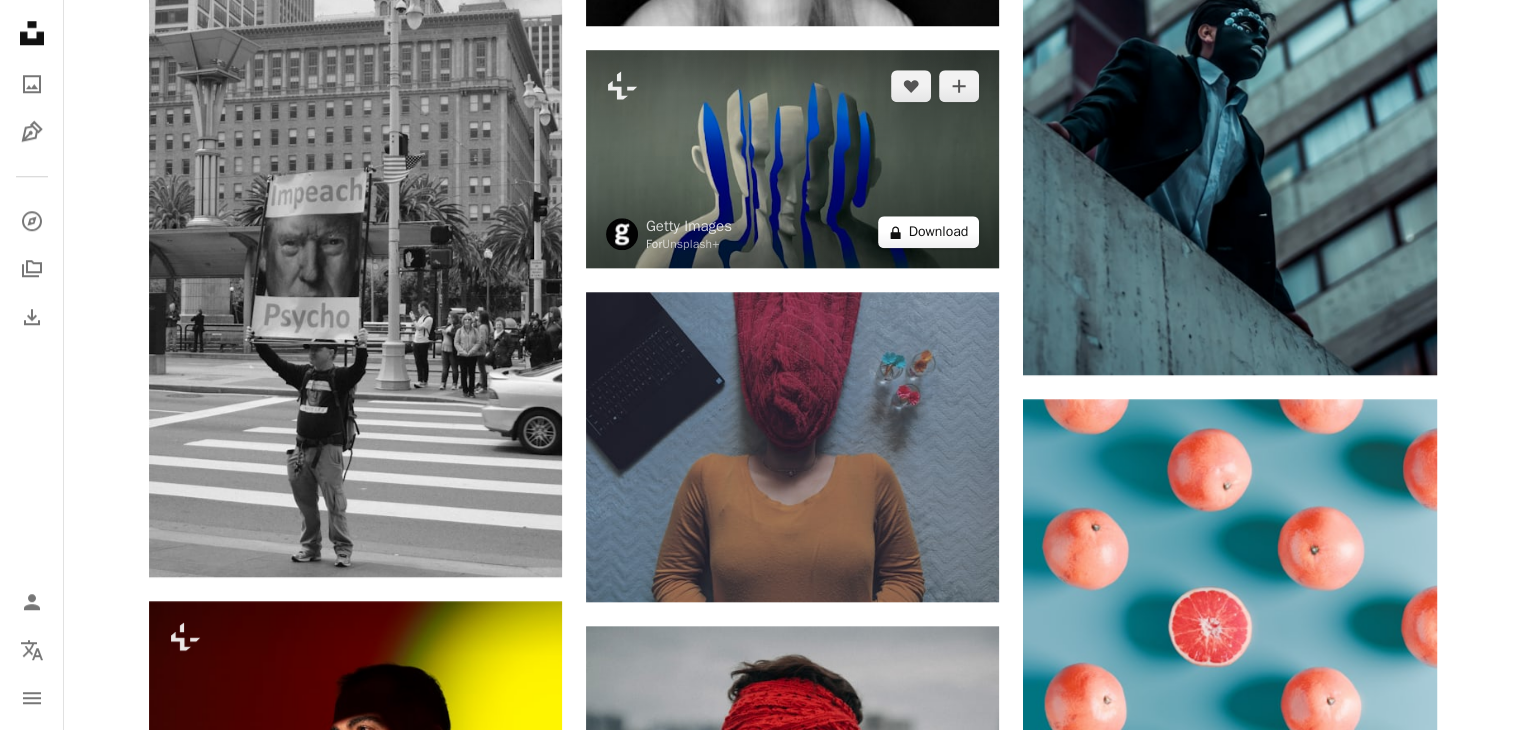 click on "A lock Download" at bounding box center [929, 232] 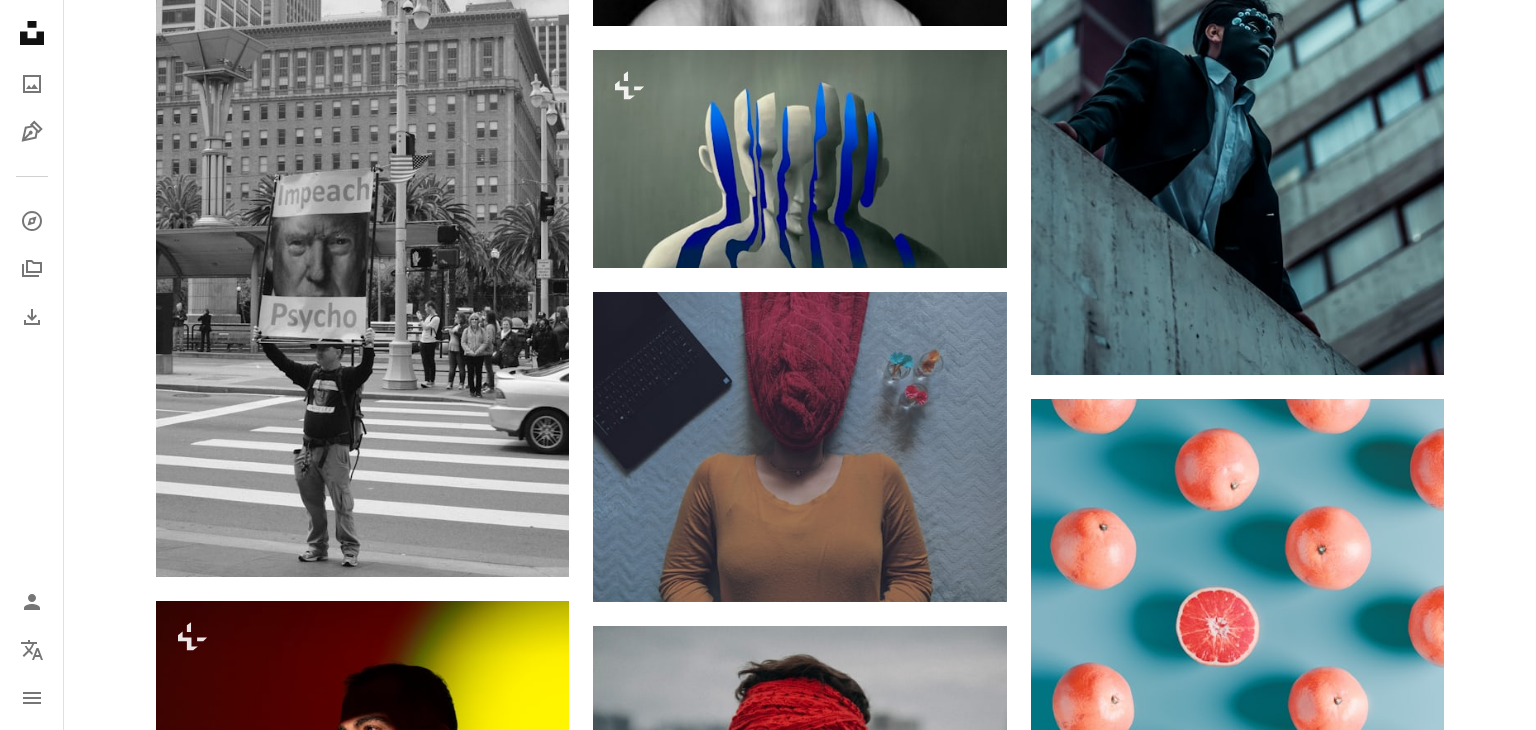 click on "An X shape Premium, ready to use images. Get unlimited access. A plus sign Members-only content added monthly A plus sign Unlimited royalty-free downloads A plus sign Illustrations  New A plus sign Enhanced legal protections yearly 65%  off monthly $20   $7 CAD per month * Get  Unsplash+ * When paid annually, billed upfront  $84 Taxes where applicable. Renews automatically. Cancel anytime." at bounding box center [768, 3152] 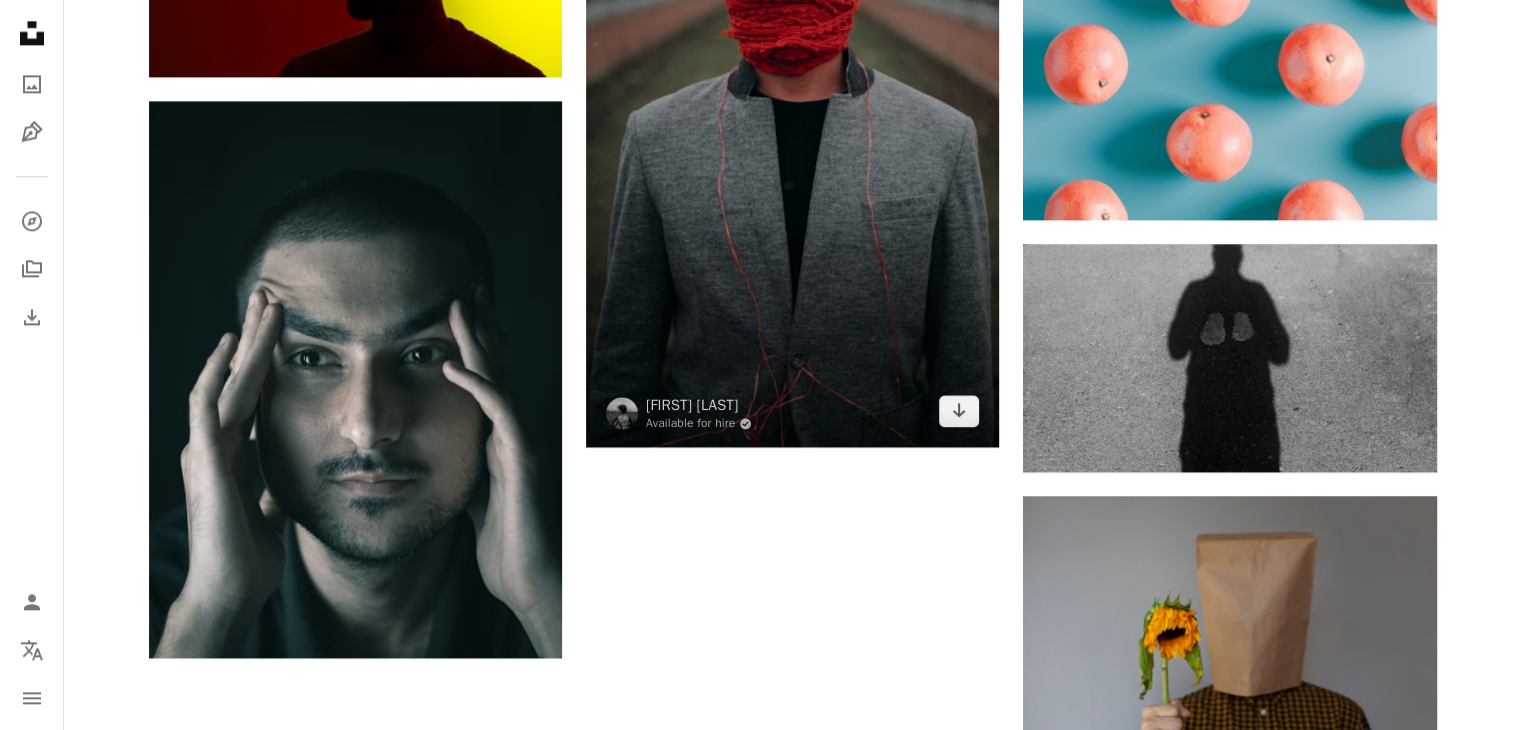 scroll, scrollTop: 2700, scrollLeft: 0, axis: vertical 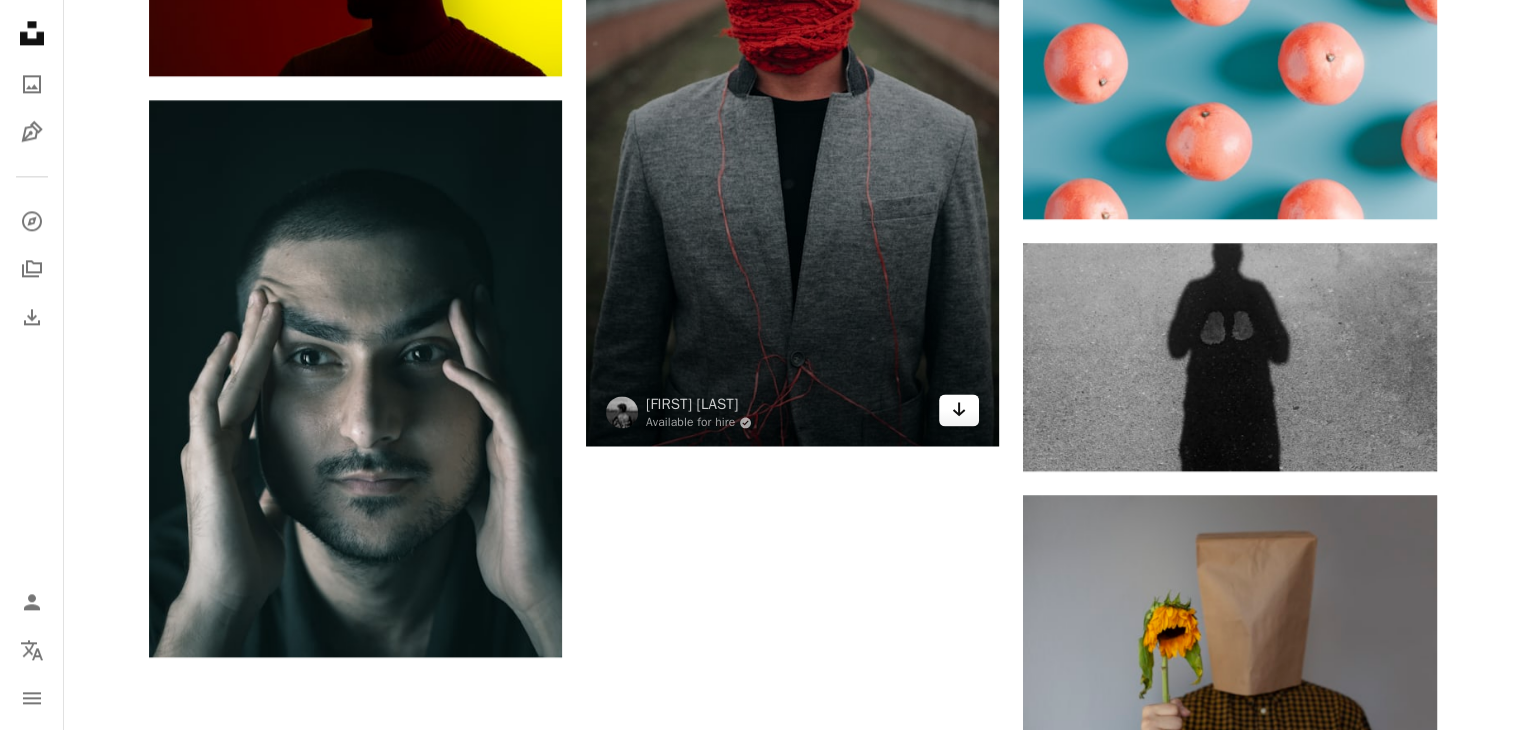 click on "Arrow pointing down" 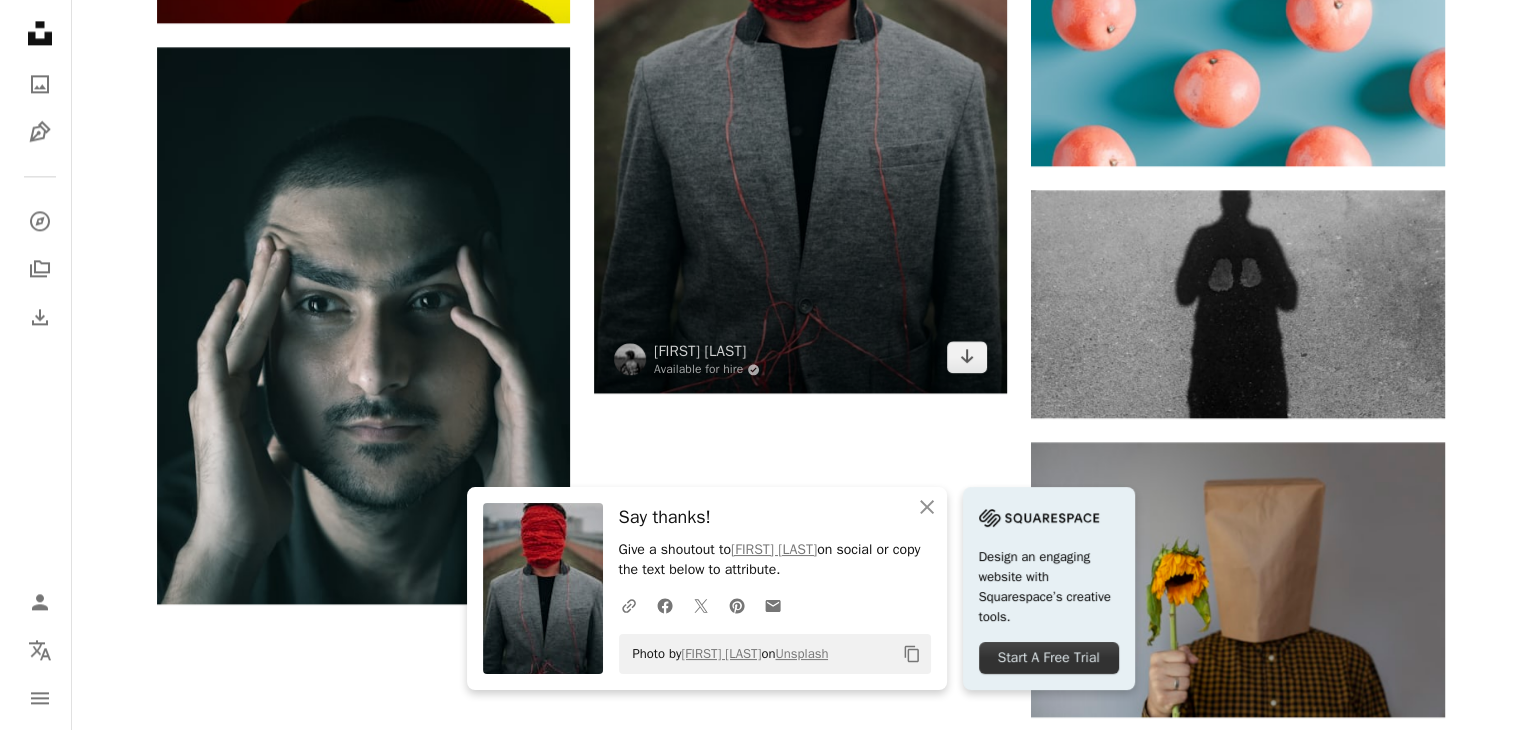 scroll, scrollTop: 2600, scrollLeft: 0, axis: vertical 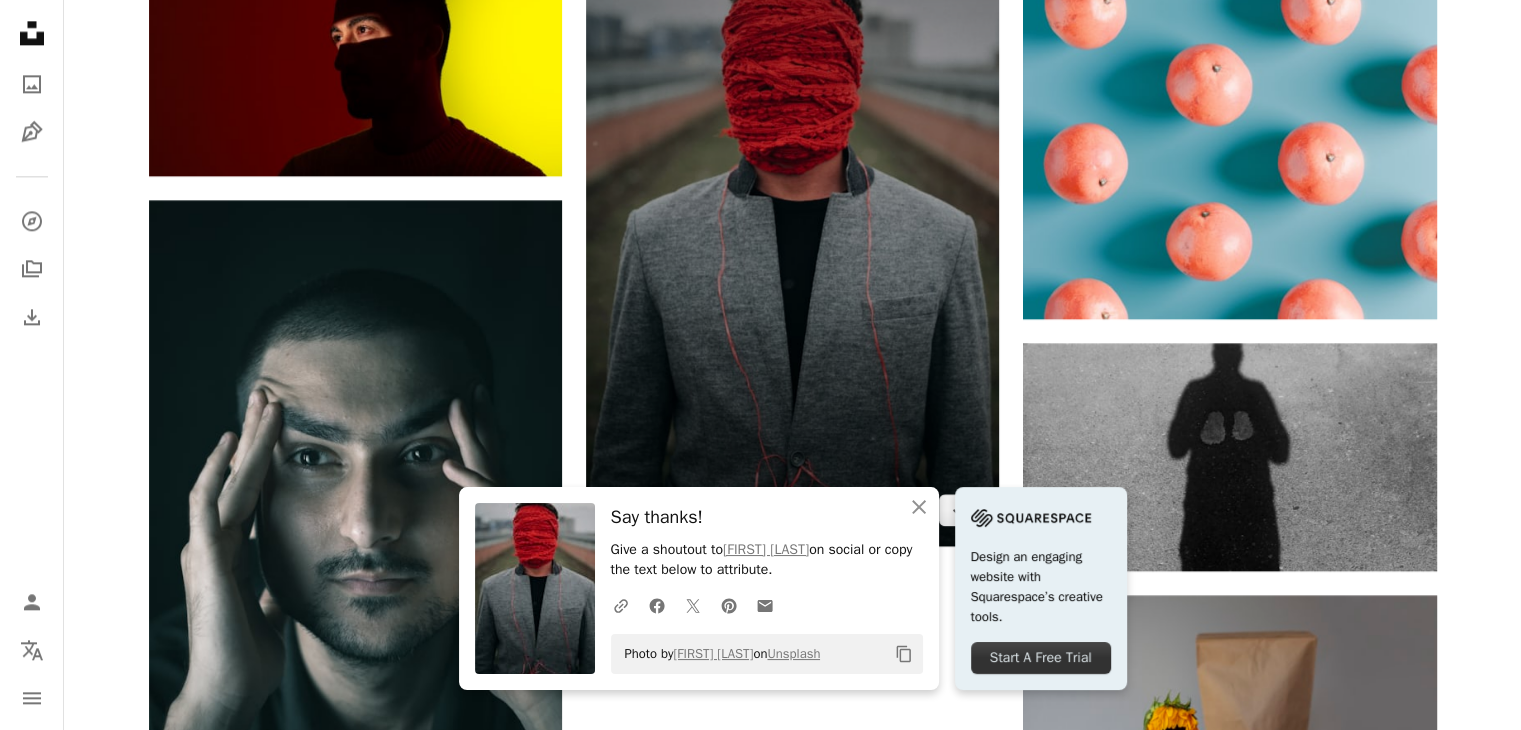 click at bounding box center [792, 236] 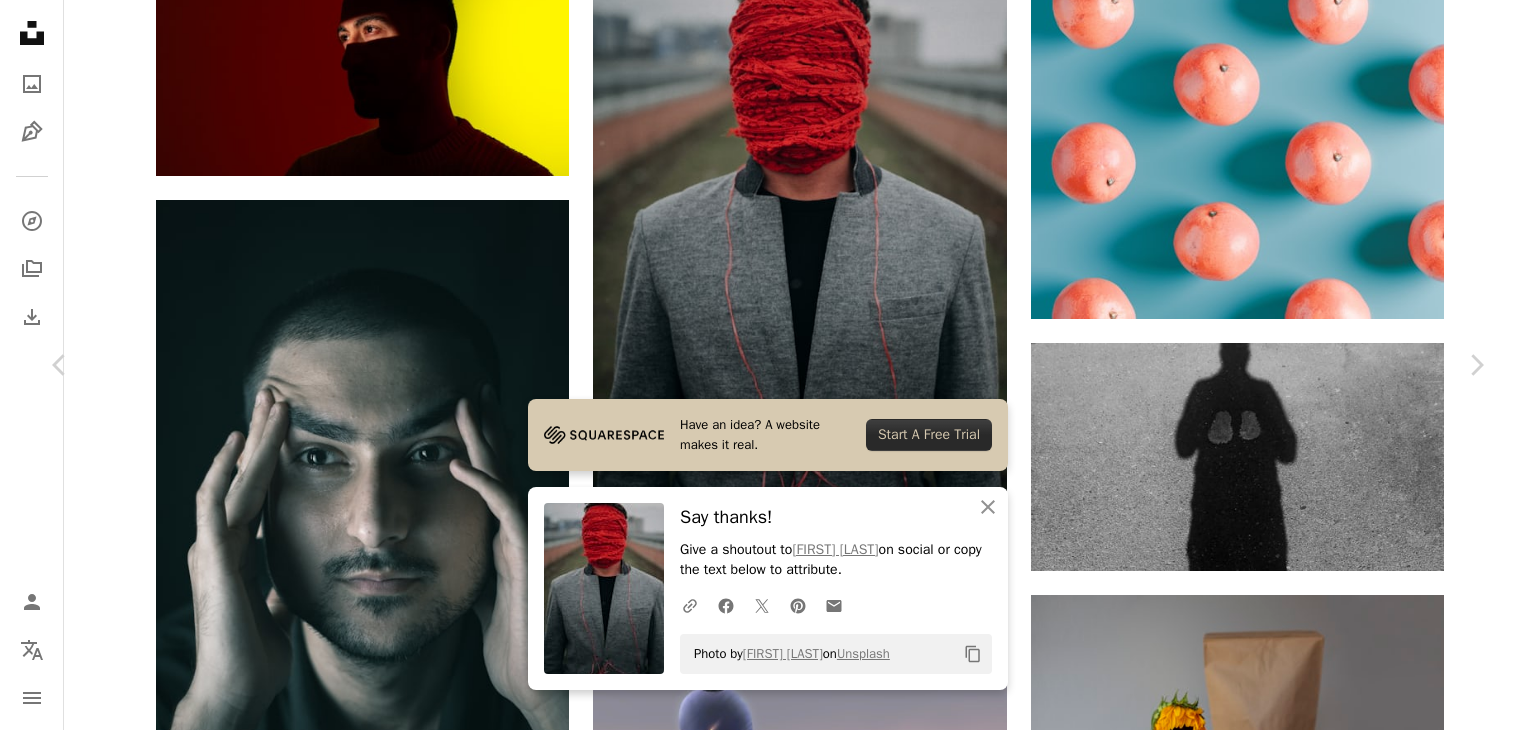 scroll, scrollTop: 13356, scrollLeft: 0, axis: vertical 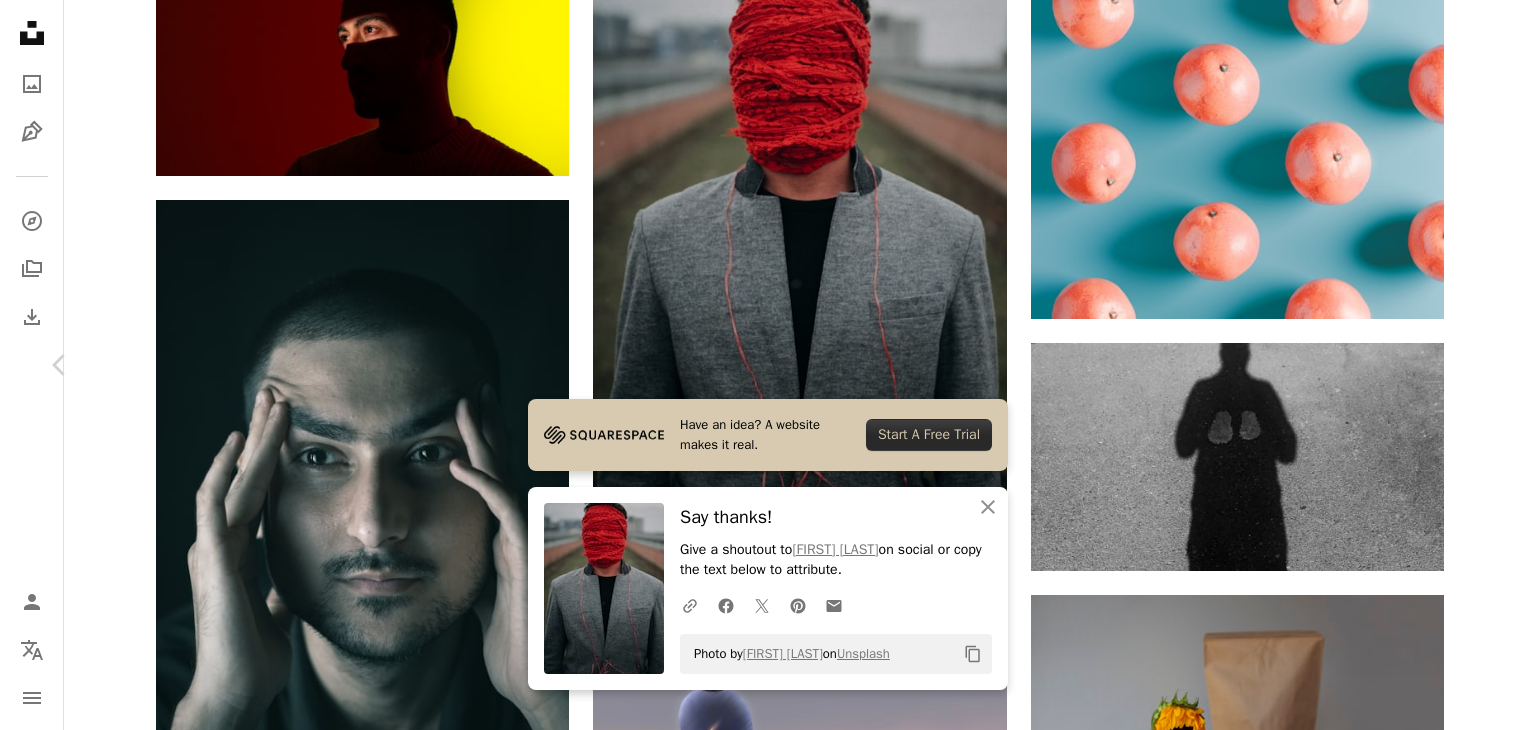 click on "Chevron right" at bounding box center [1476, 365] 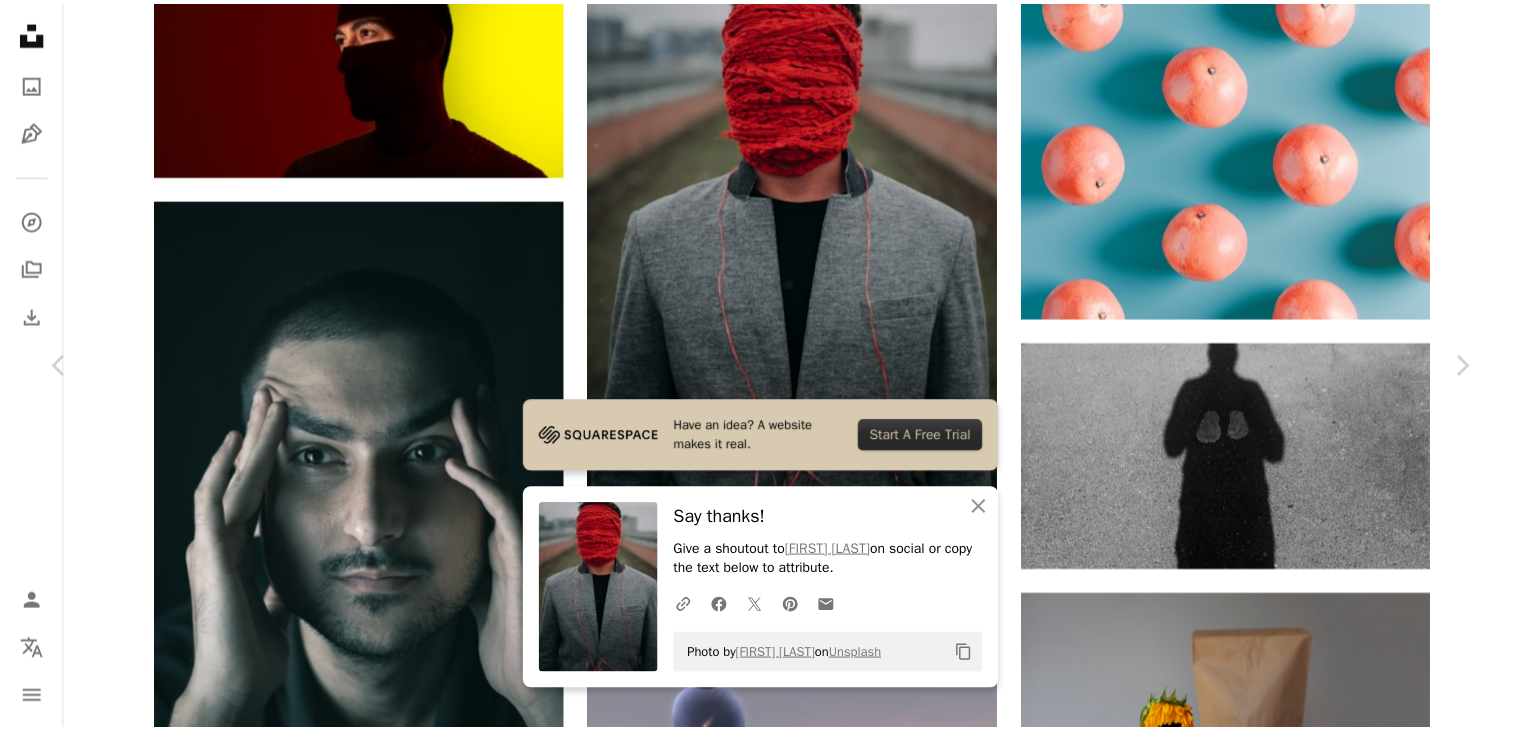 scroll, scrollTop: 0, scrollLeft: 0, axis: both 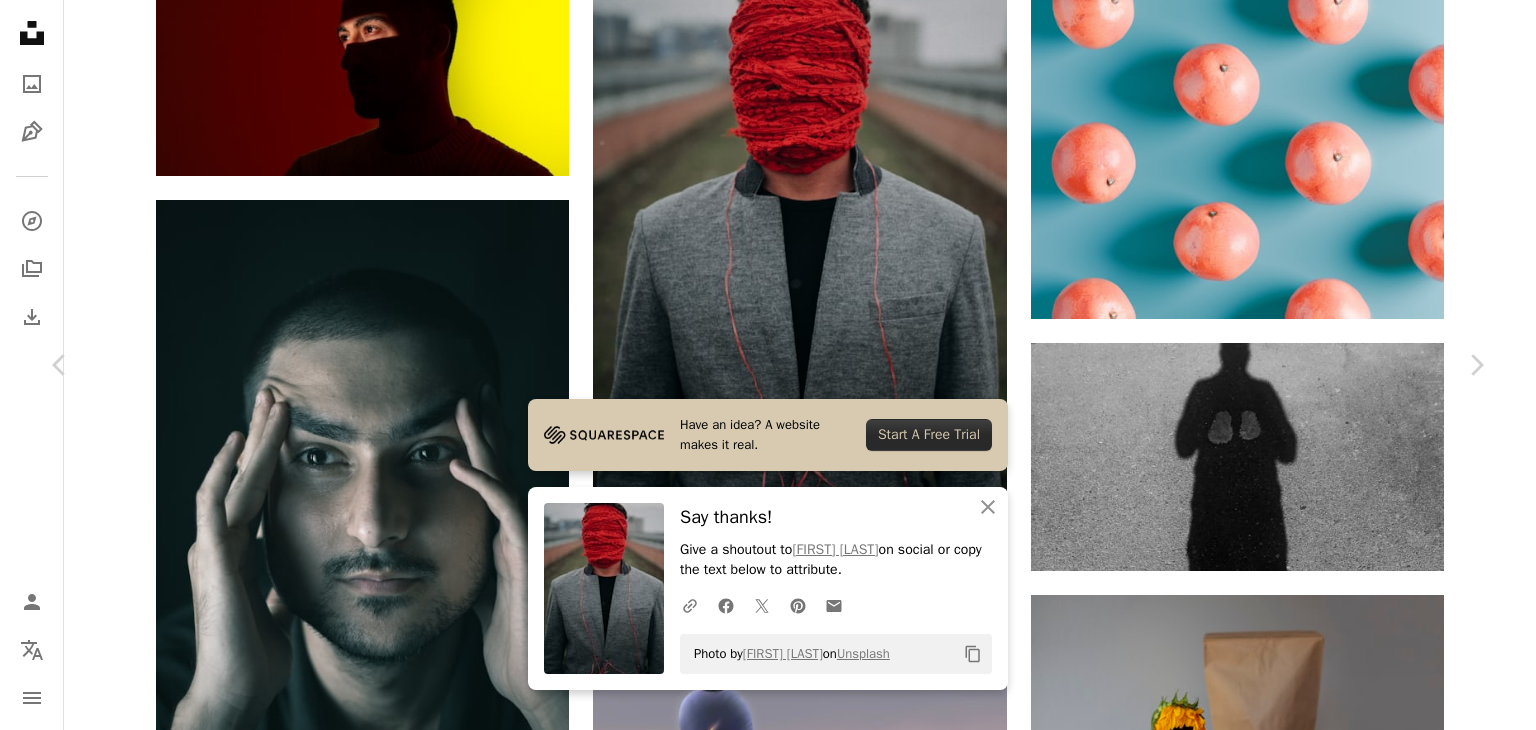 click on "An X shape" at bounding box center [20, 20] 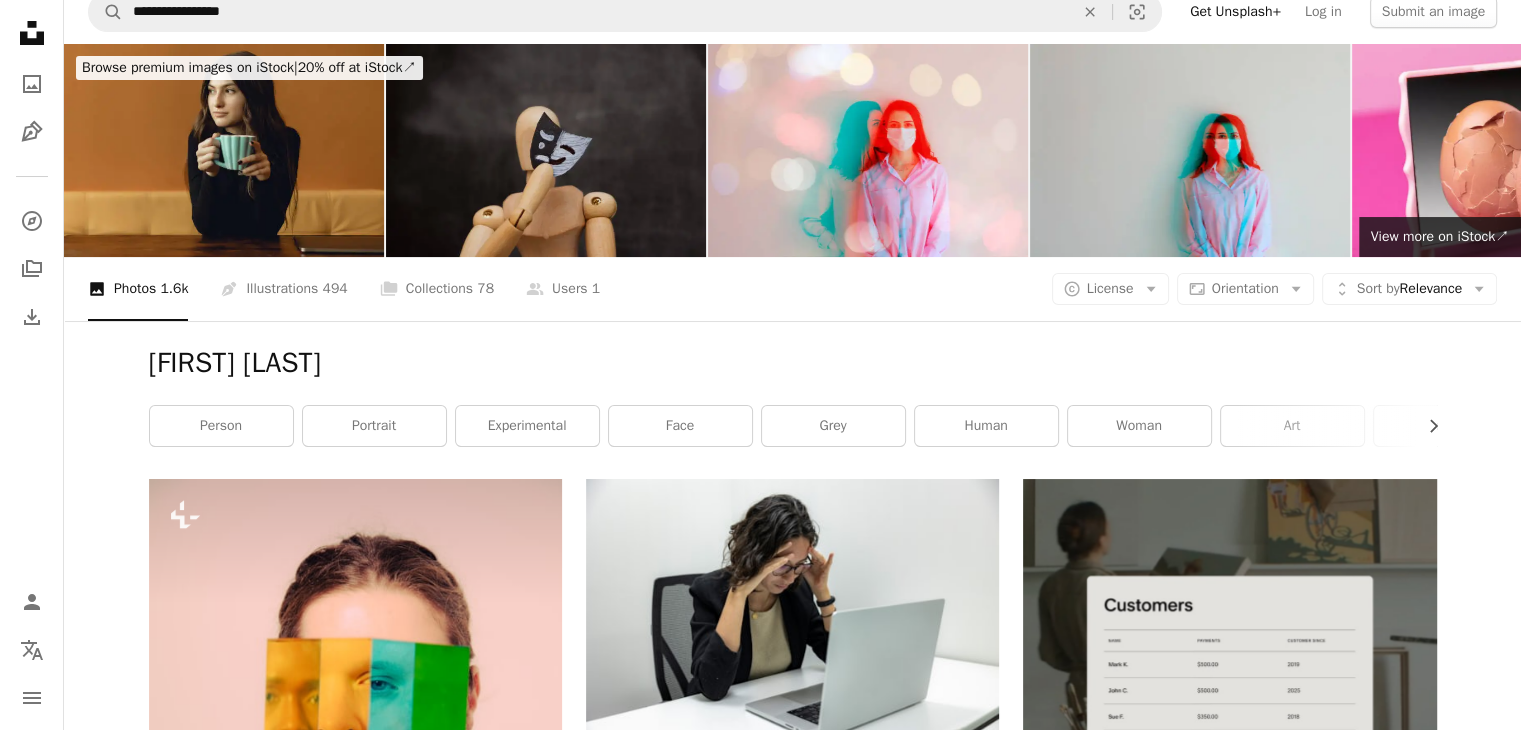 scroll, scrollTop: 0, scrollLeft: 0, axis: both 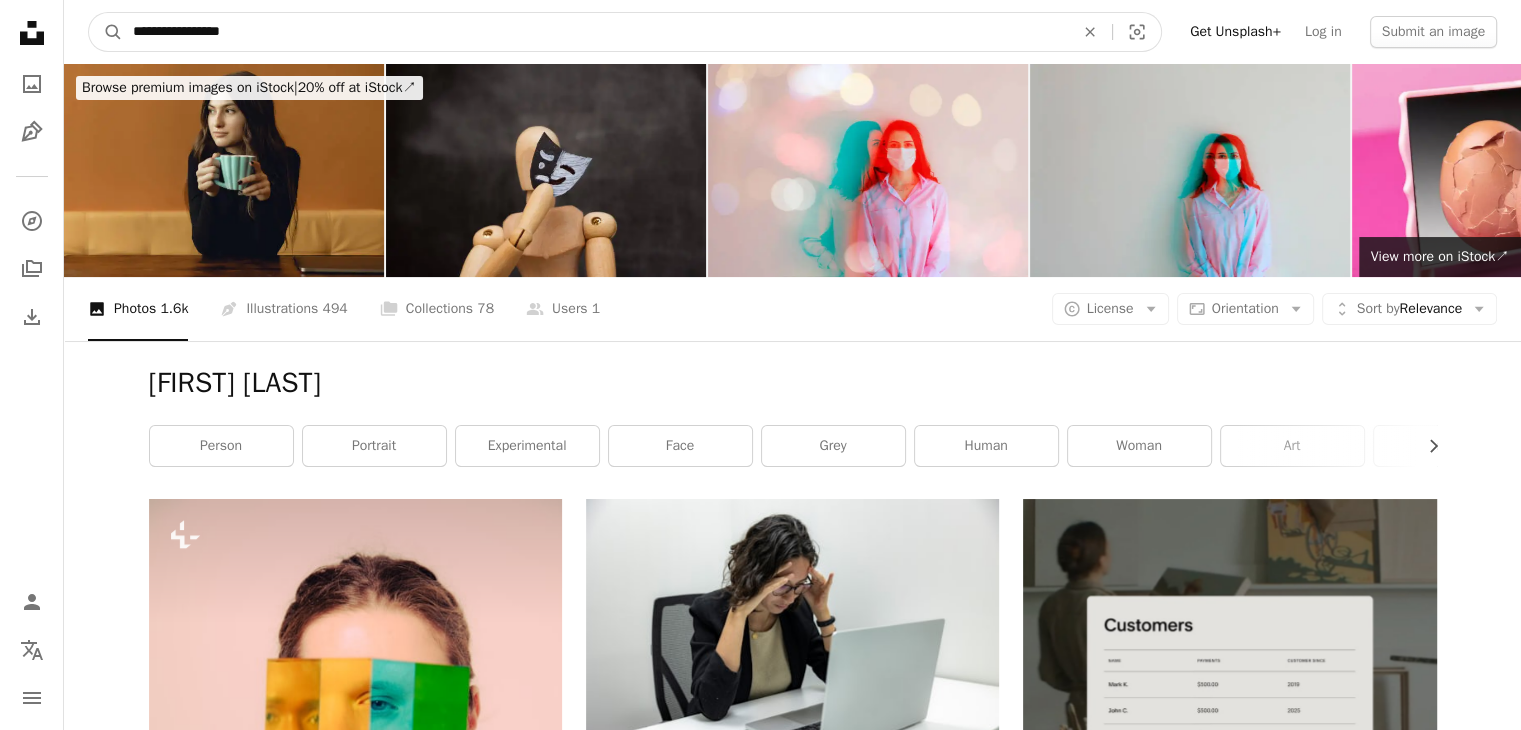 drag, startPoint x: 262, startPoint y: 33, endPoint x: 0, endPoint y: -10, distance: 265.5052 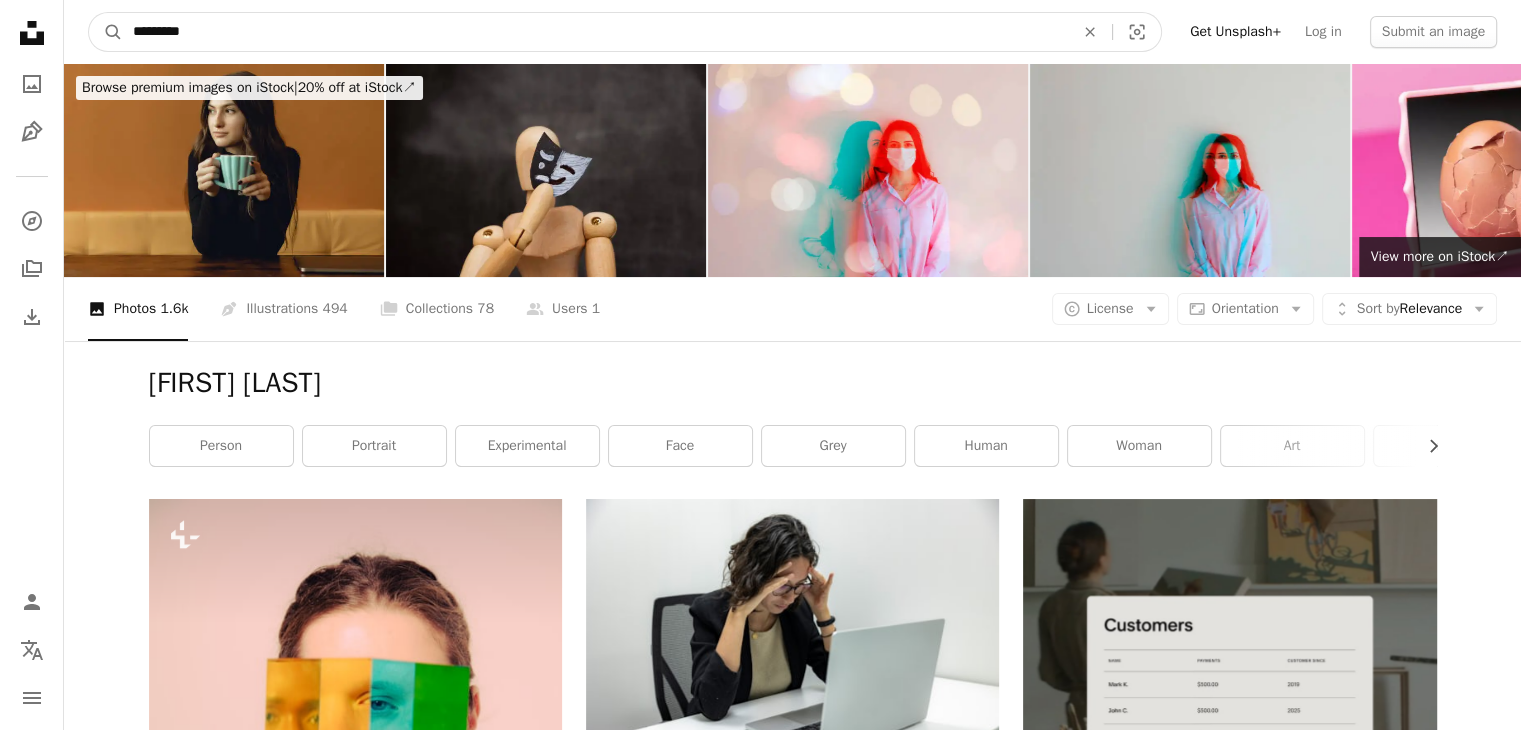 type on "*********" 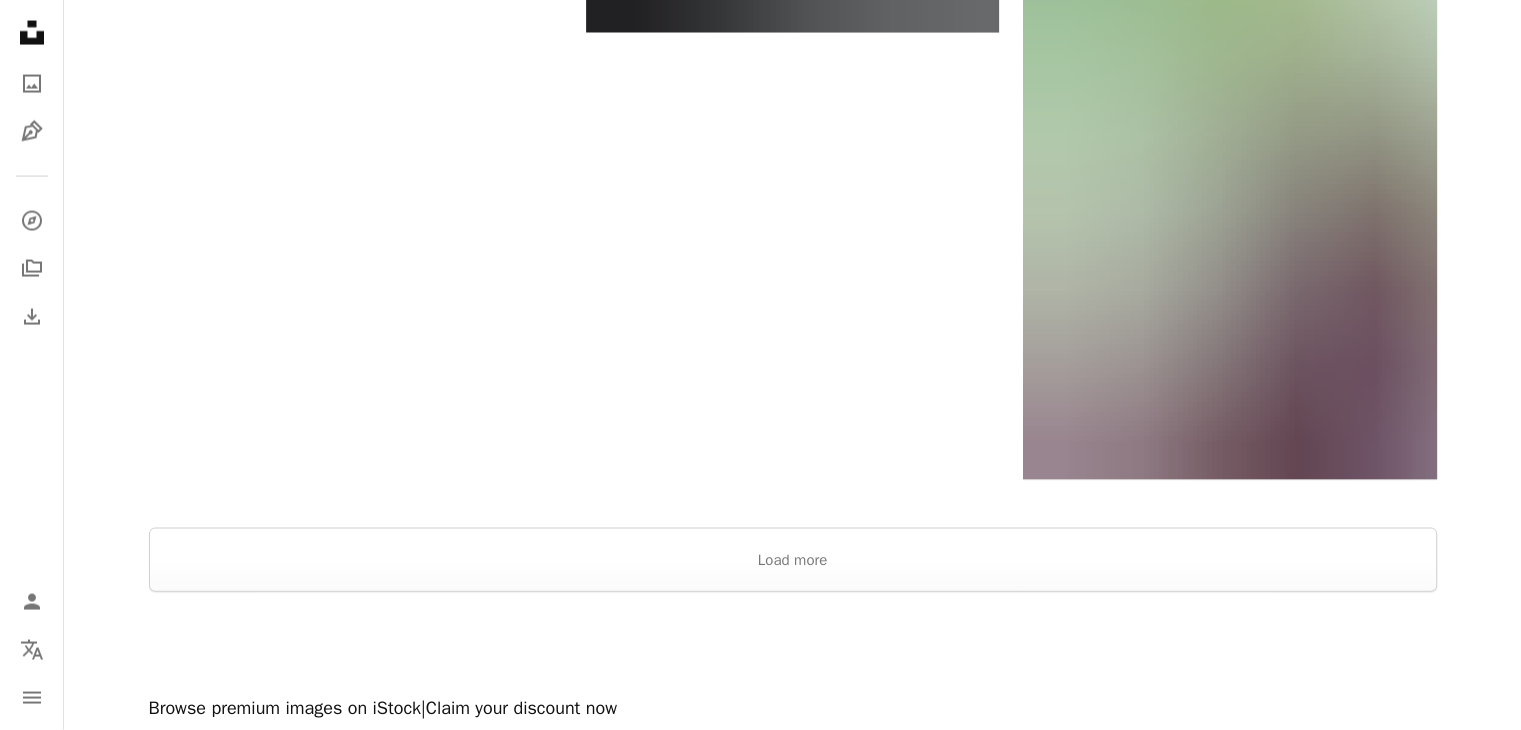 scroll, scrollTop: 4300, scrollLeft: 0, axis: vertical 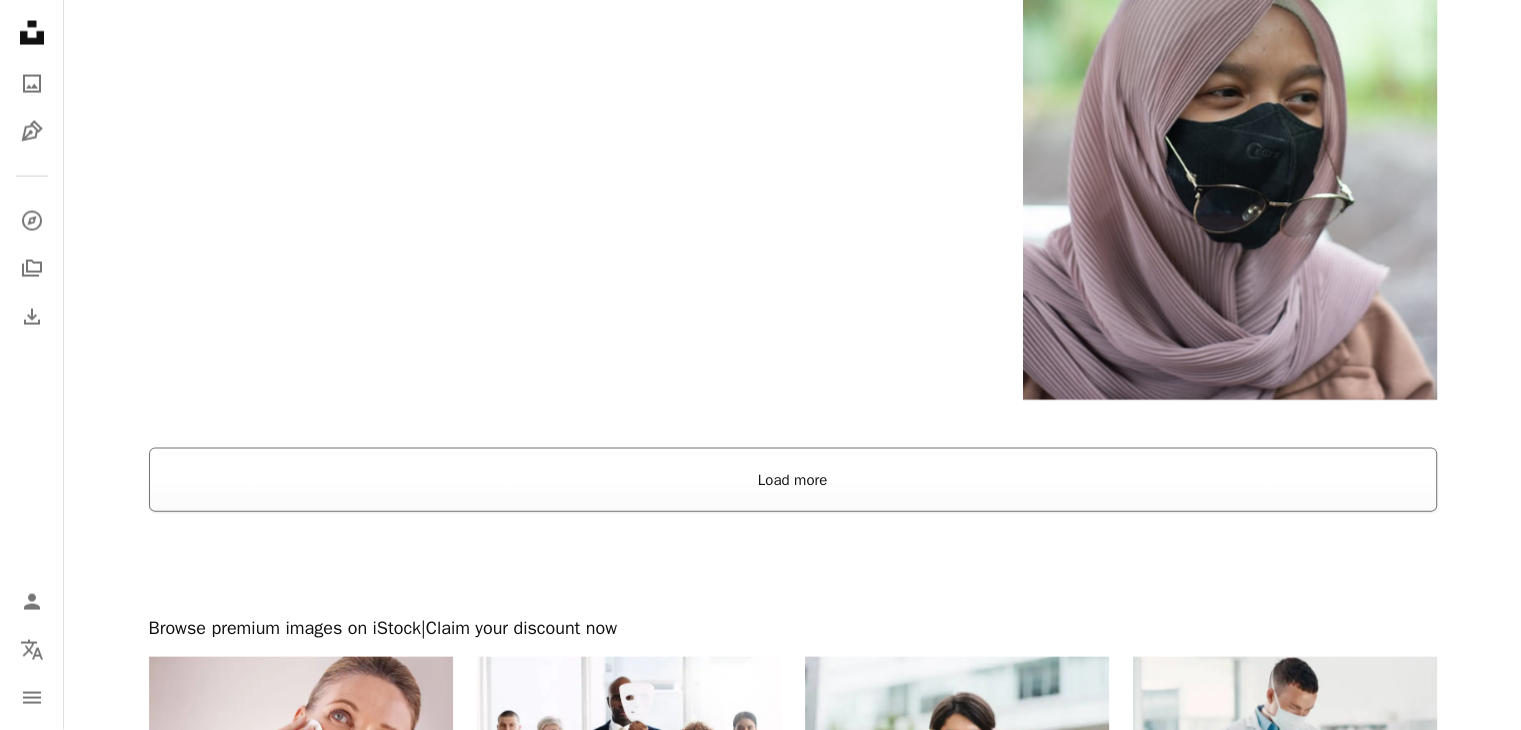 click on "Load more" at bounding box center [793, 480] 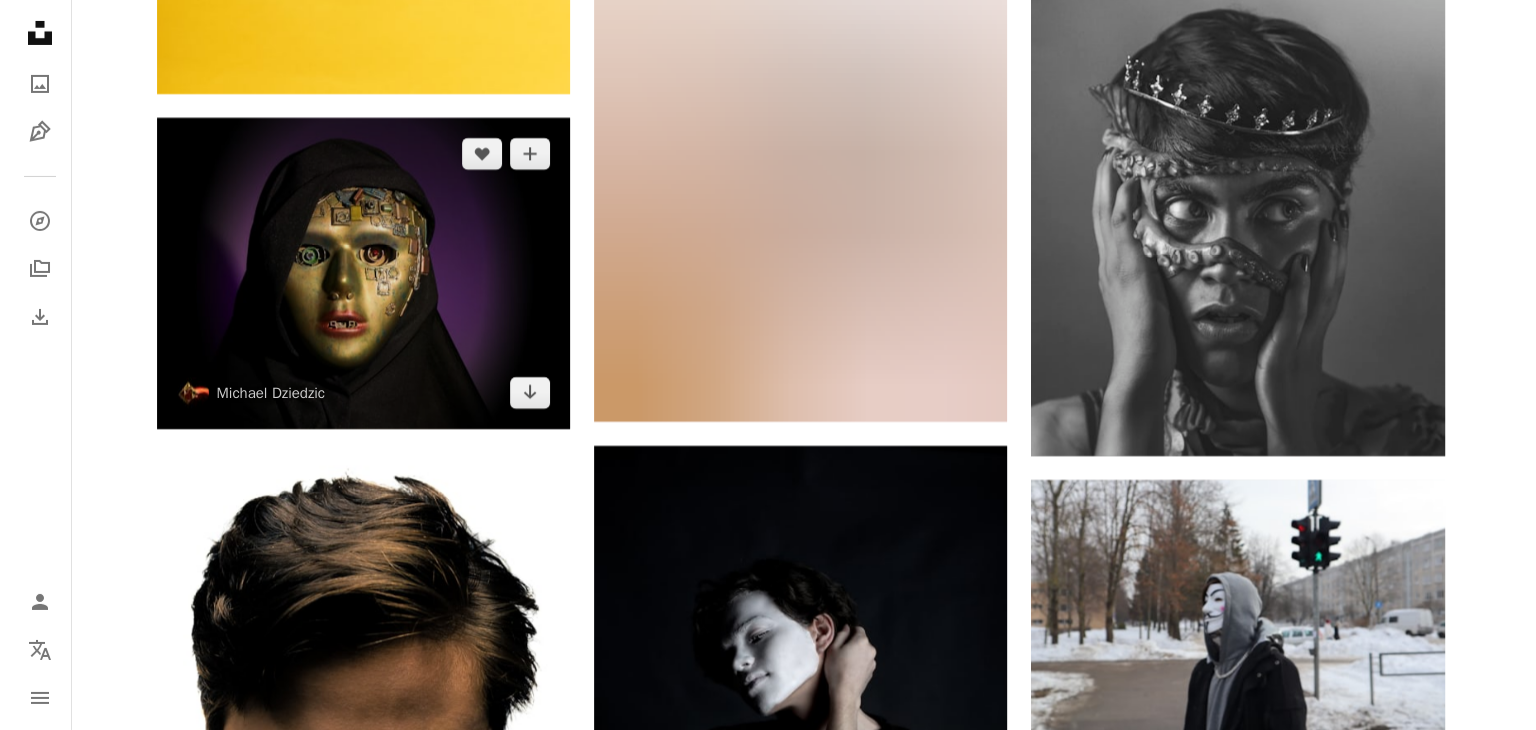 scroll, scrollTop: 21800, scrollLeft: 0, axis: vertical 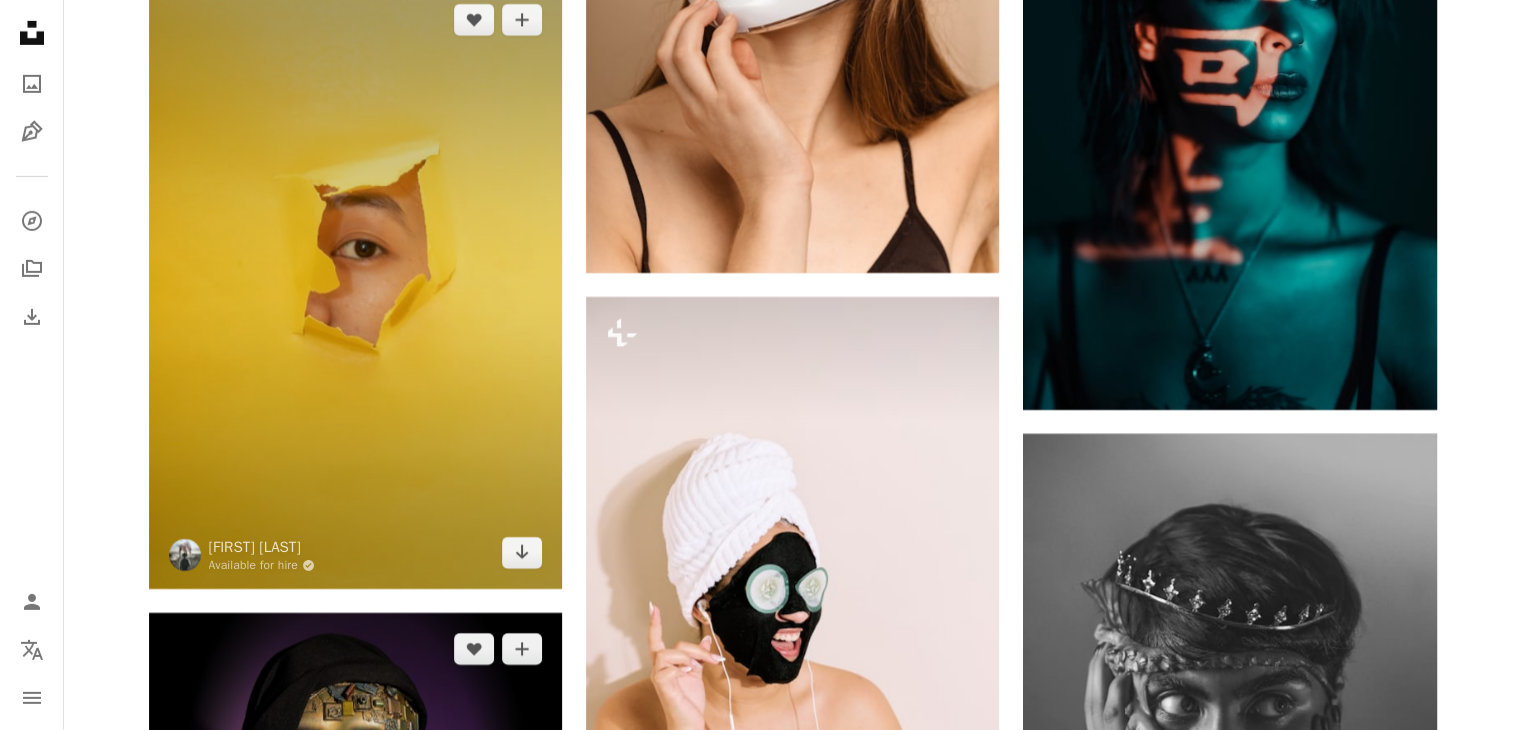 click at bounding box center [355, 286] 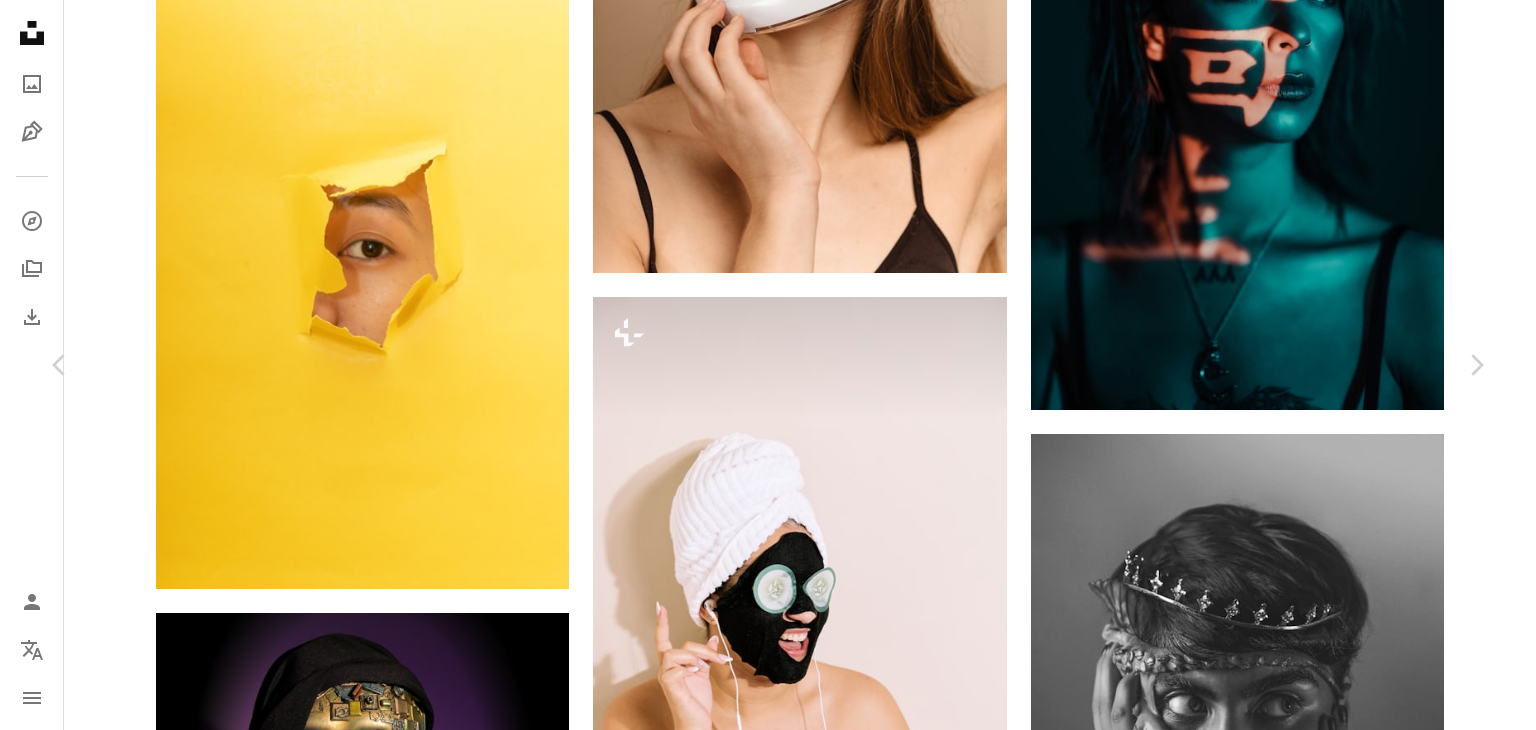 scroll, scrollTop: 1400, scrollLeft: 0, axis: vertical 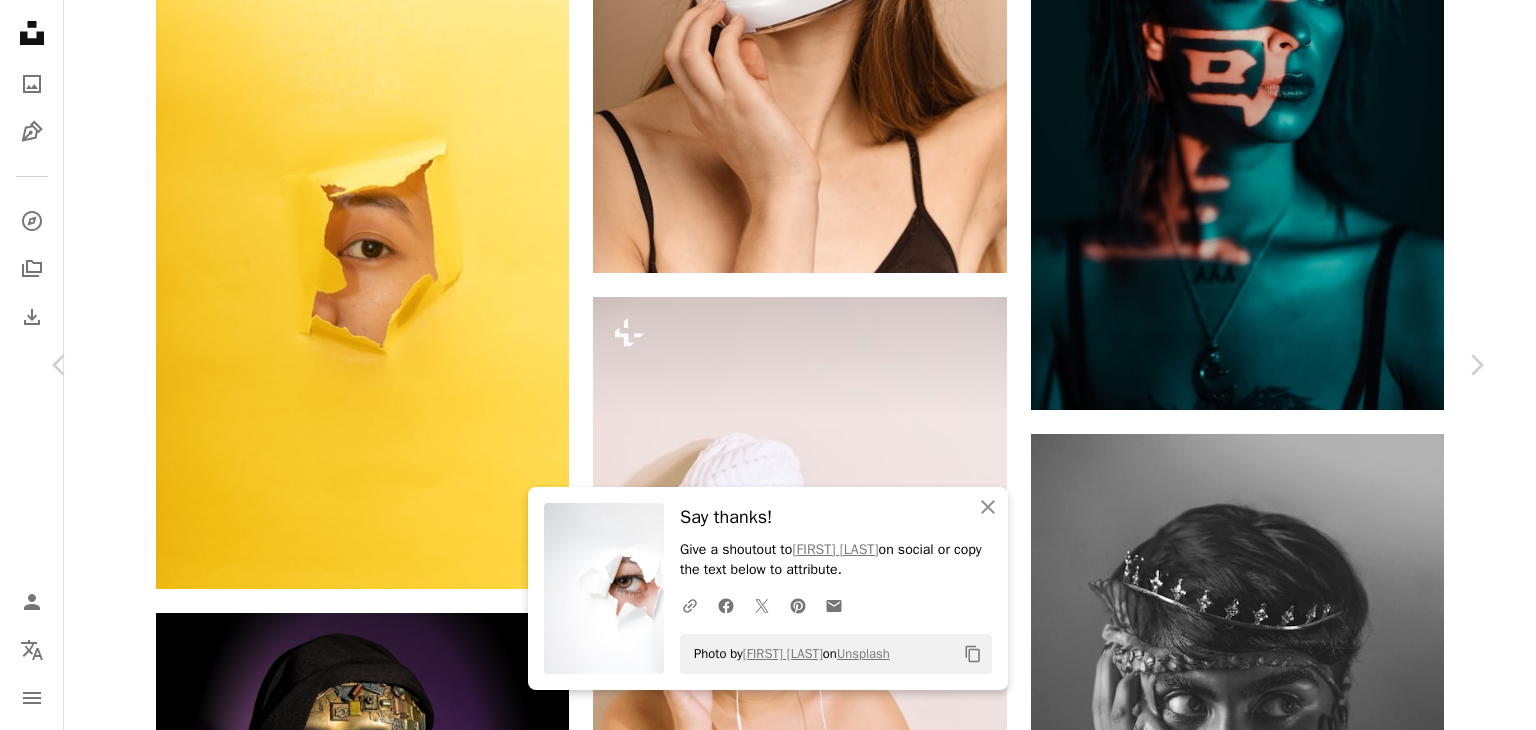 click on "Arrow pointing down" at bounding box center (499, 6394) 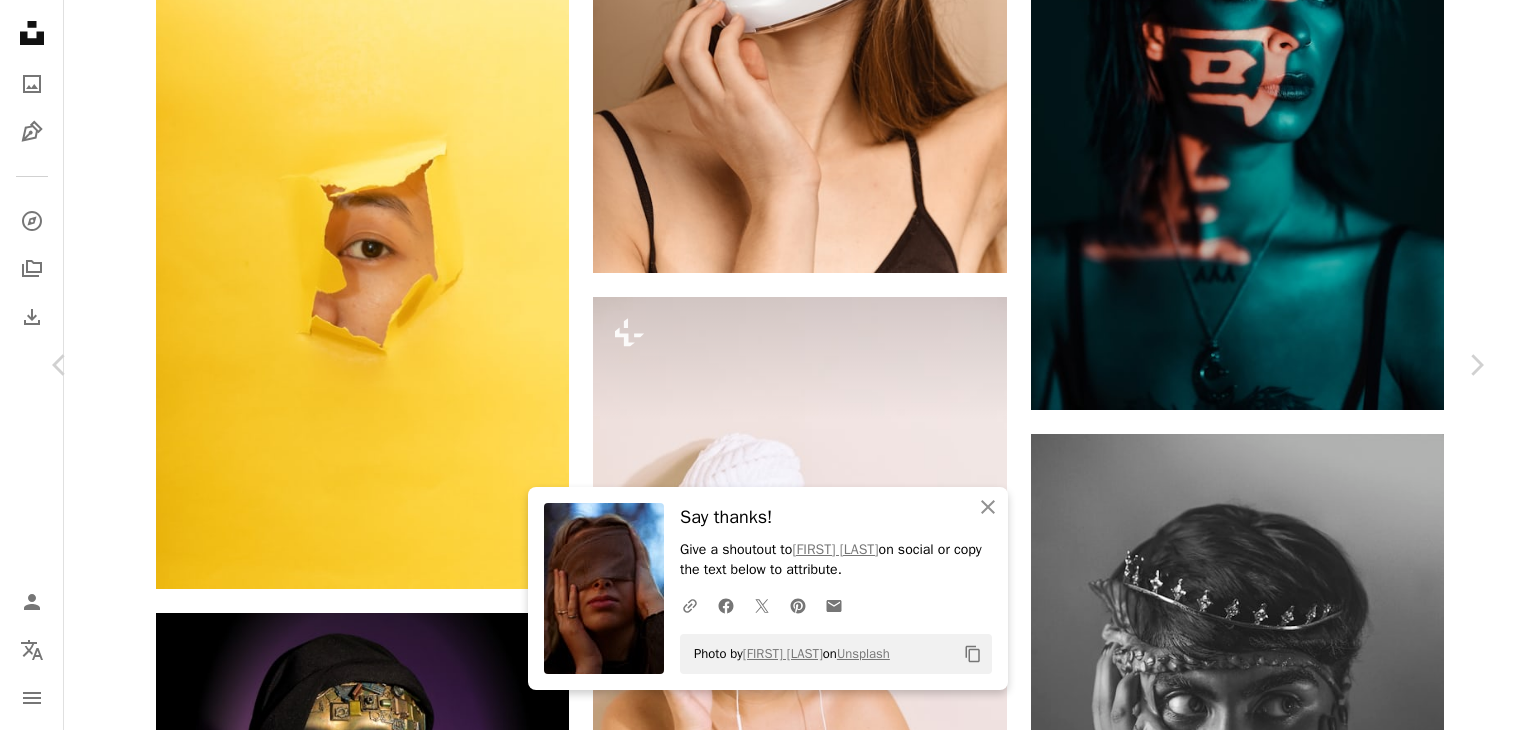 scroll, scrollTop: 4900, scrollLeft: 0, axis: vertical 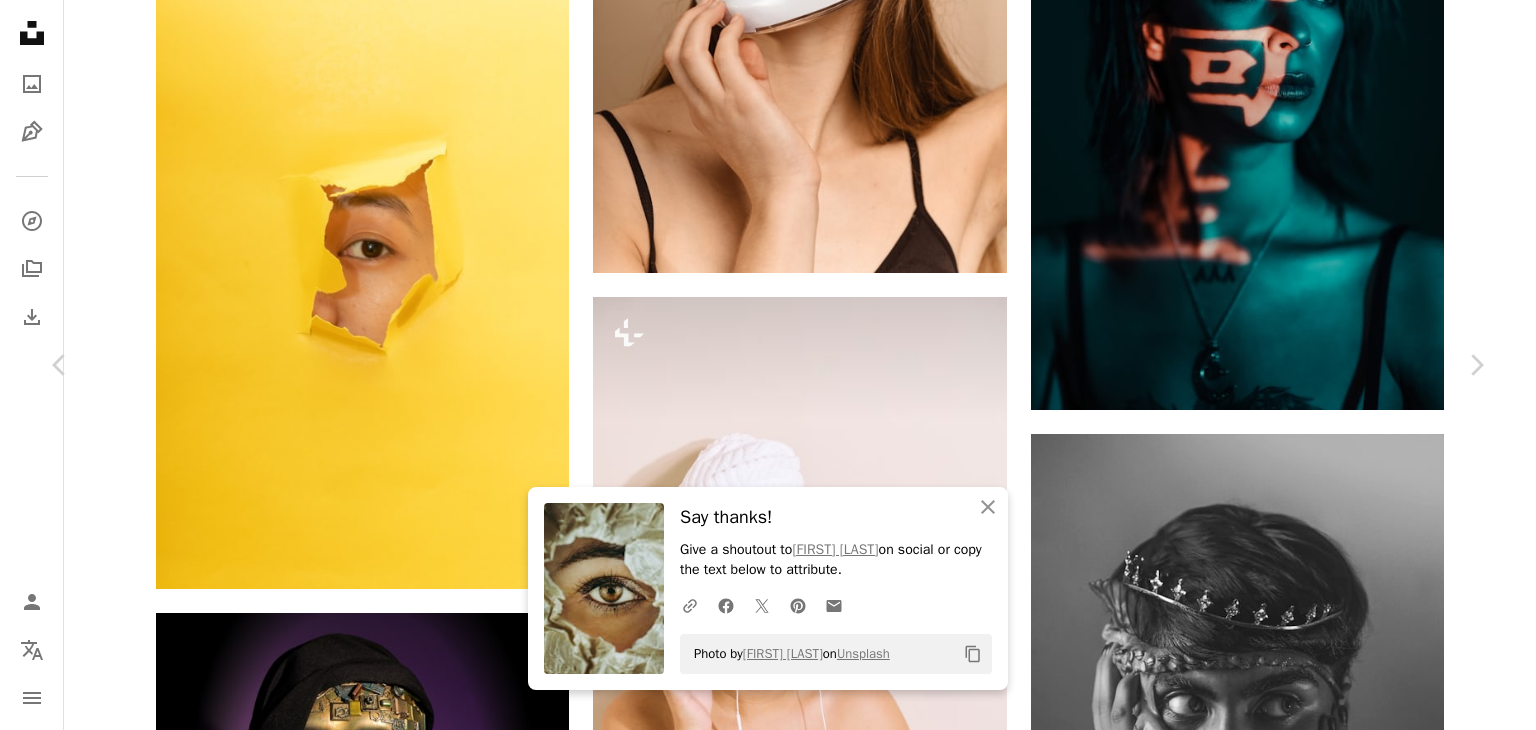 click at bounding box center (760, 6442) 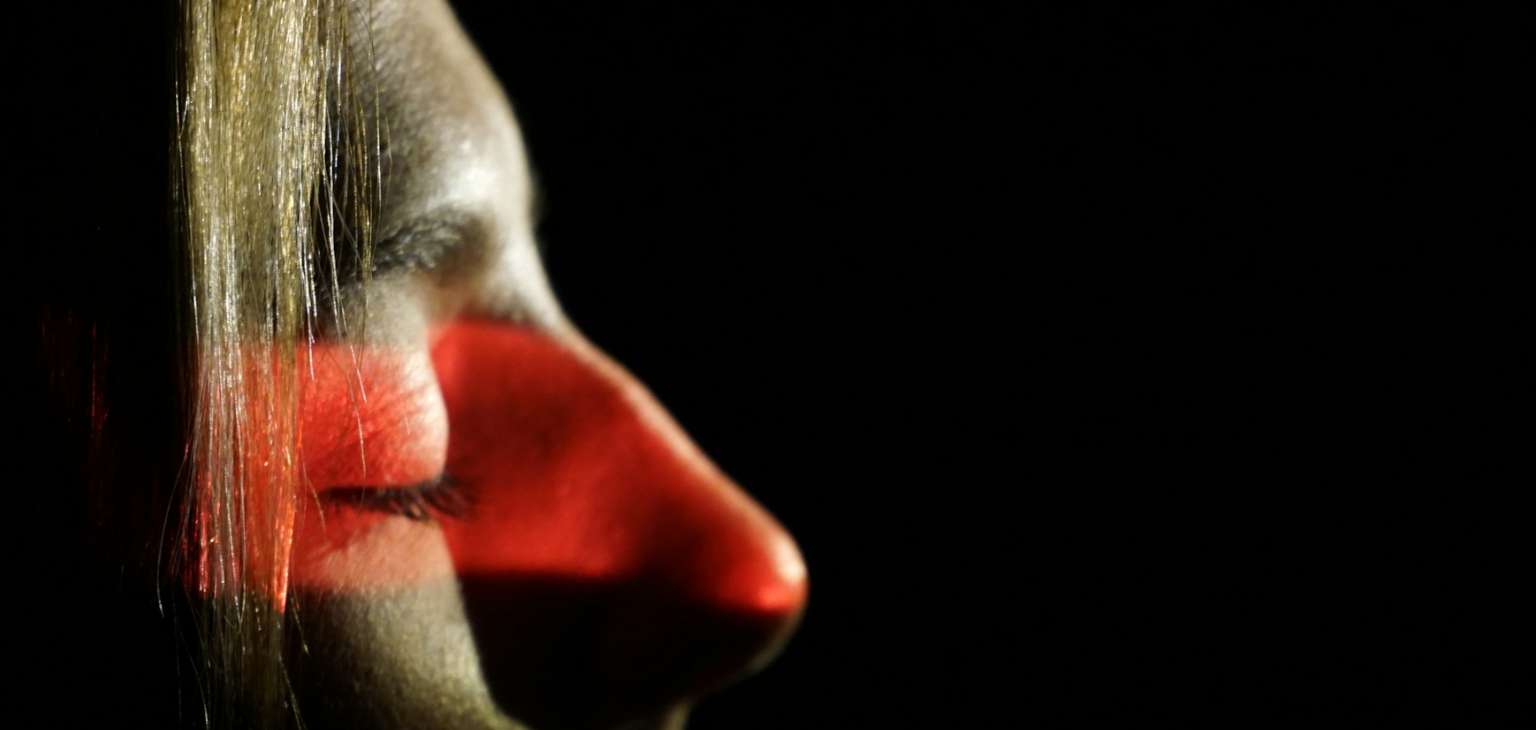 scroll, scrollTop: 0, scrollLeft: 0, axis: both 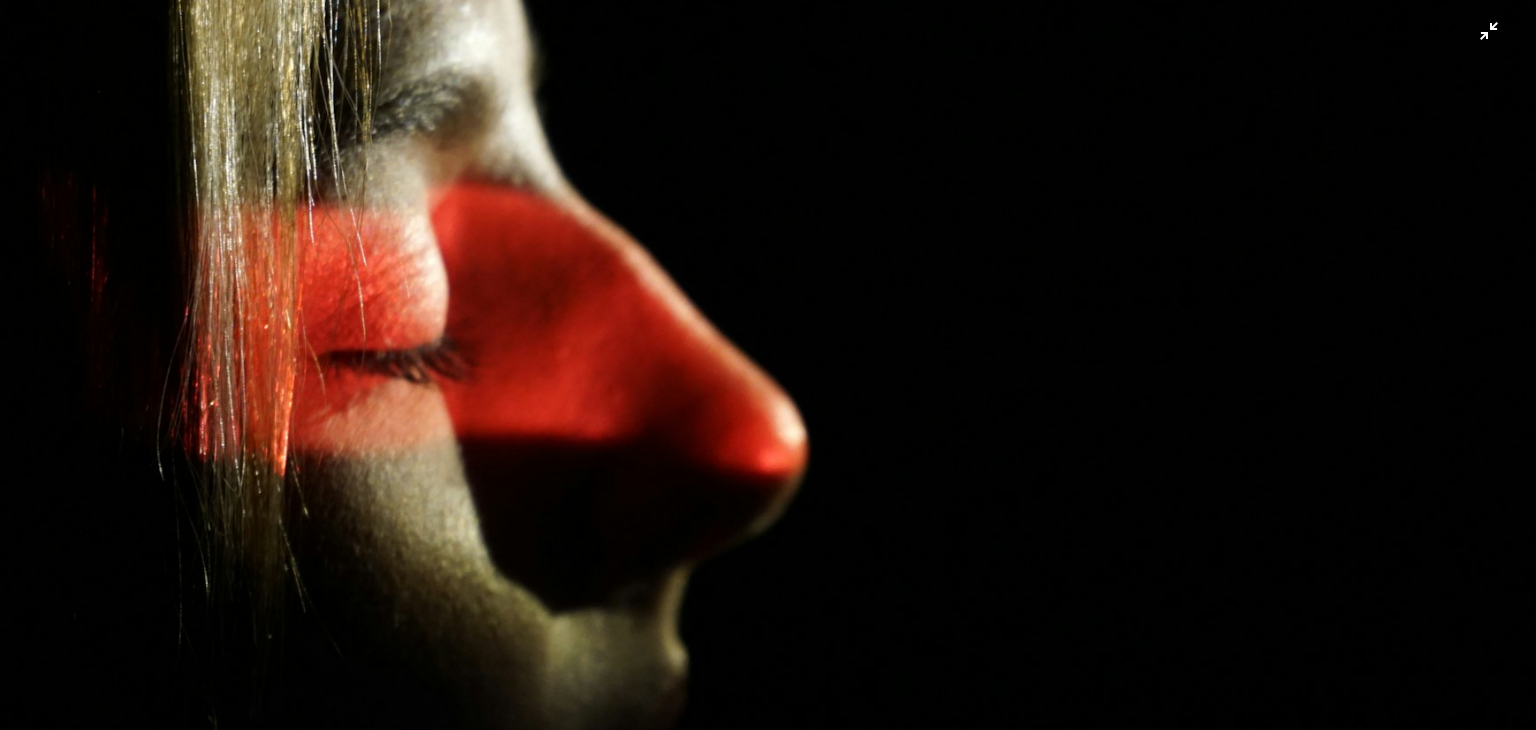 click at bounding box center (768, 374) 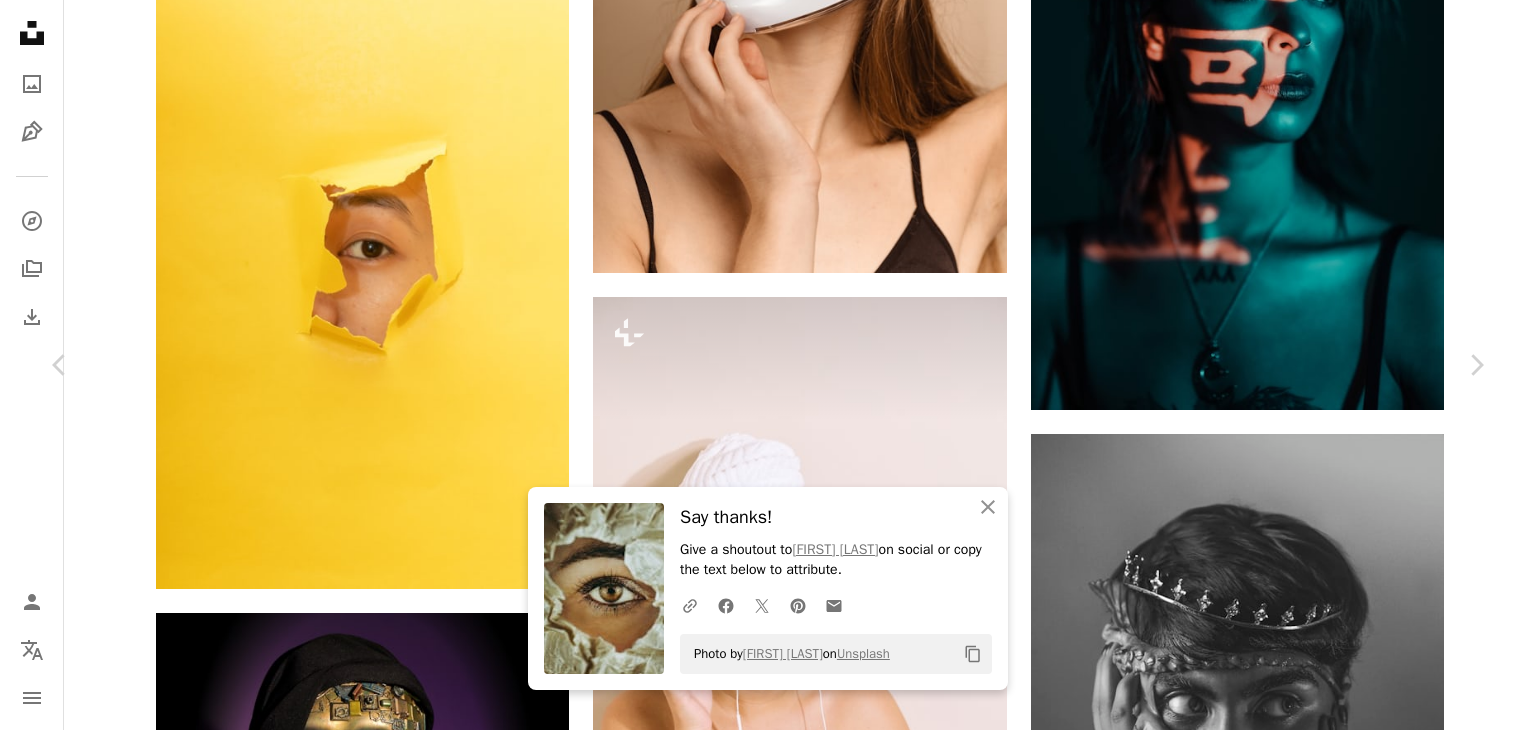 scroll, scrollTop: 1200, scrollLeft: 0, axis: vertical 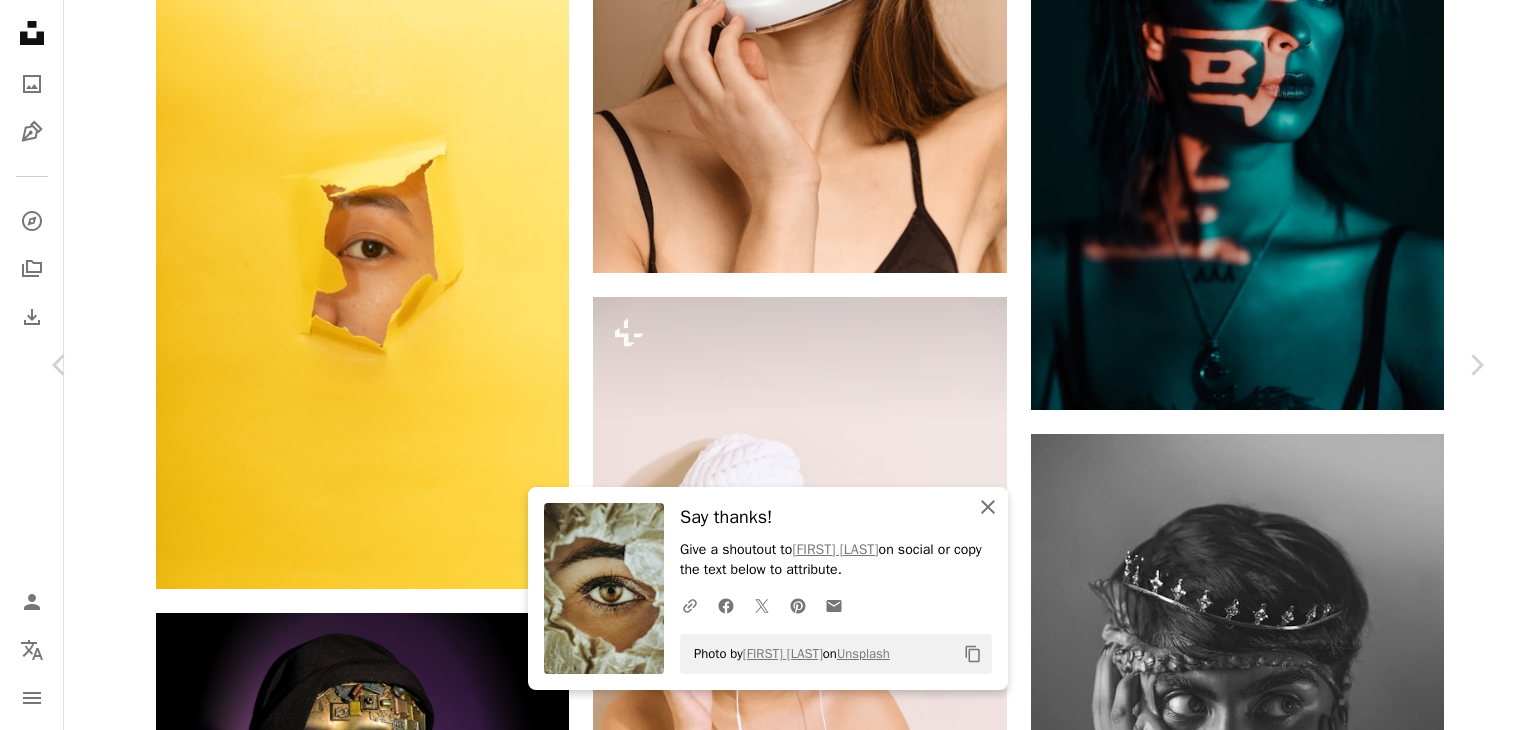click on "An X shape" 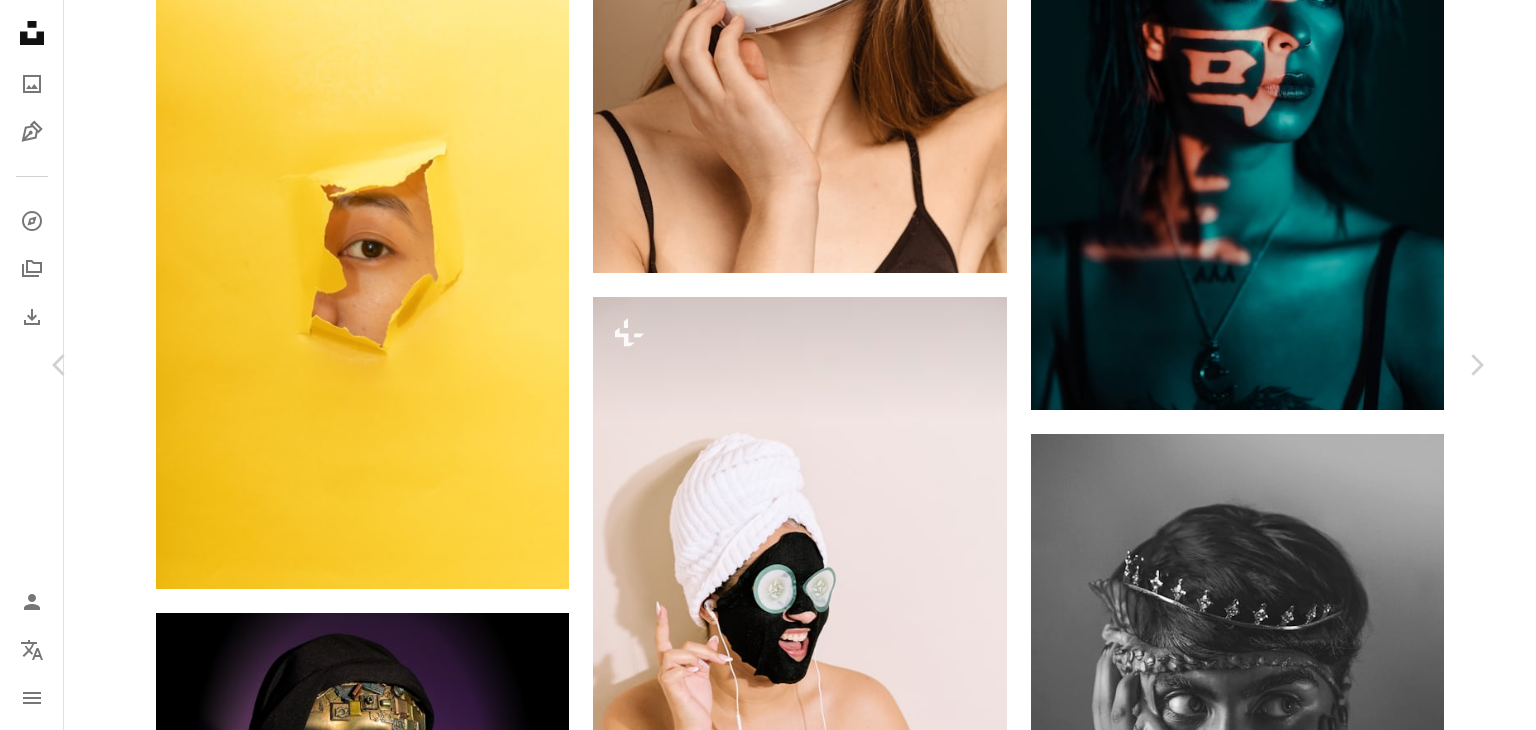 scroll, scrollTop: 7300, scrollLeft: 0, axis: vertical 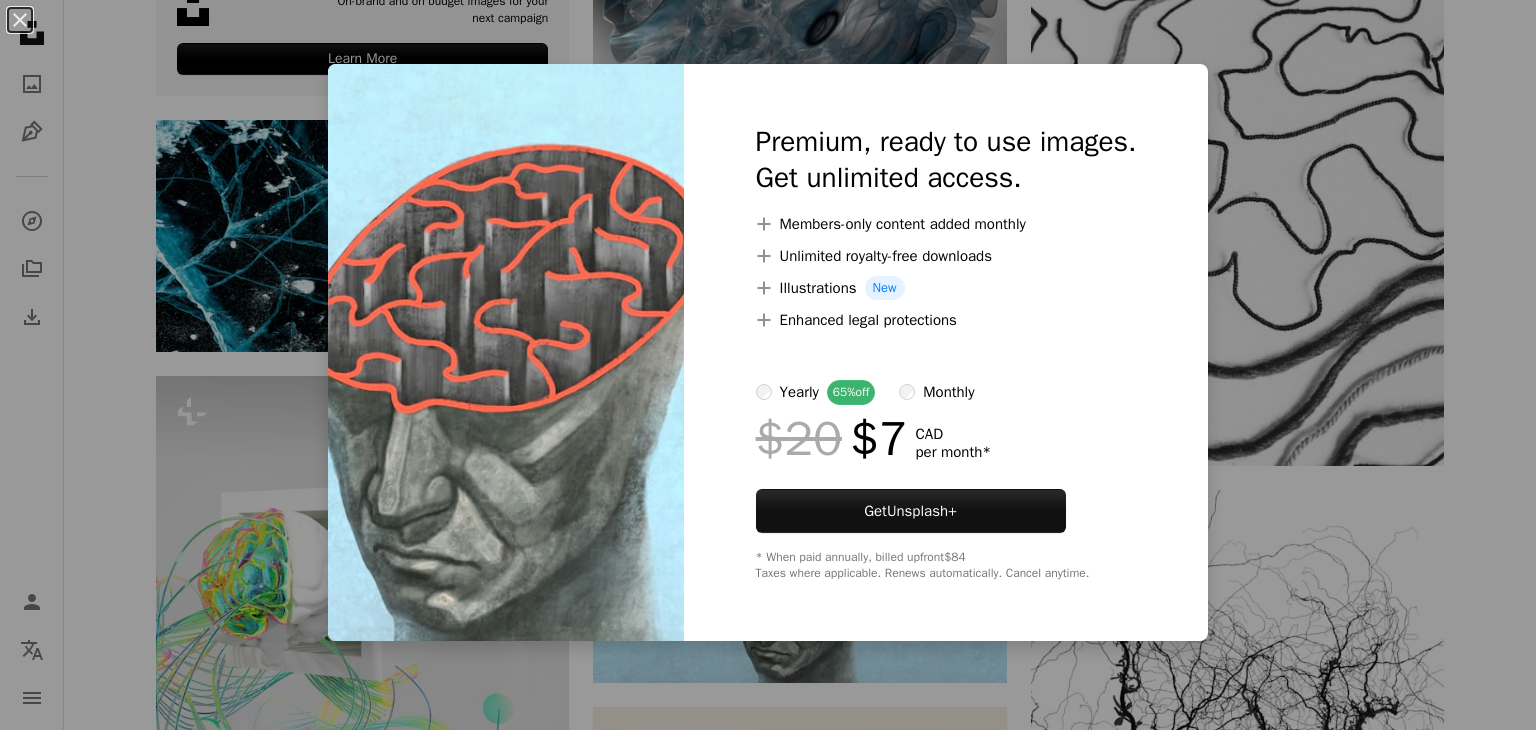 click on "An X shape Premium, ready to use images. Get unlimited access. A plus sign Members-only content added monthly A plus sign Unlimited royalty-free downloads A plus sign Illustrations  New A plus sign Enhanced legal protections yearly 65%  off monthly $20   $7 CAD per month * Get  Unsplash+ * When paid annually, billed upfront  $84 Taxes where applicable. Renews automatically. Cancel anytime." at bounding box center (768, 365) 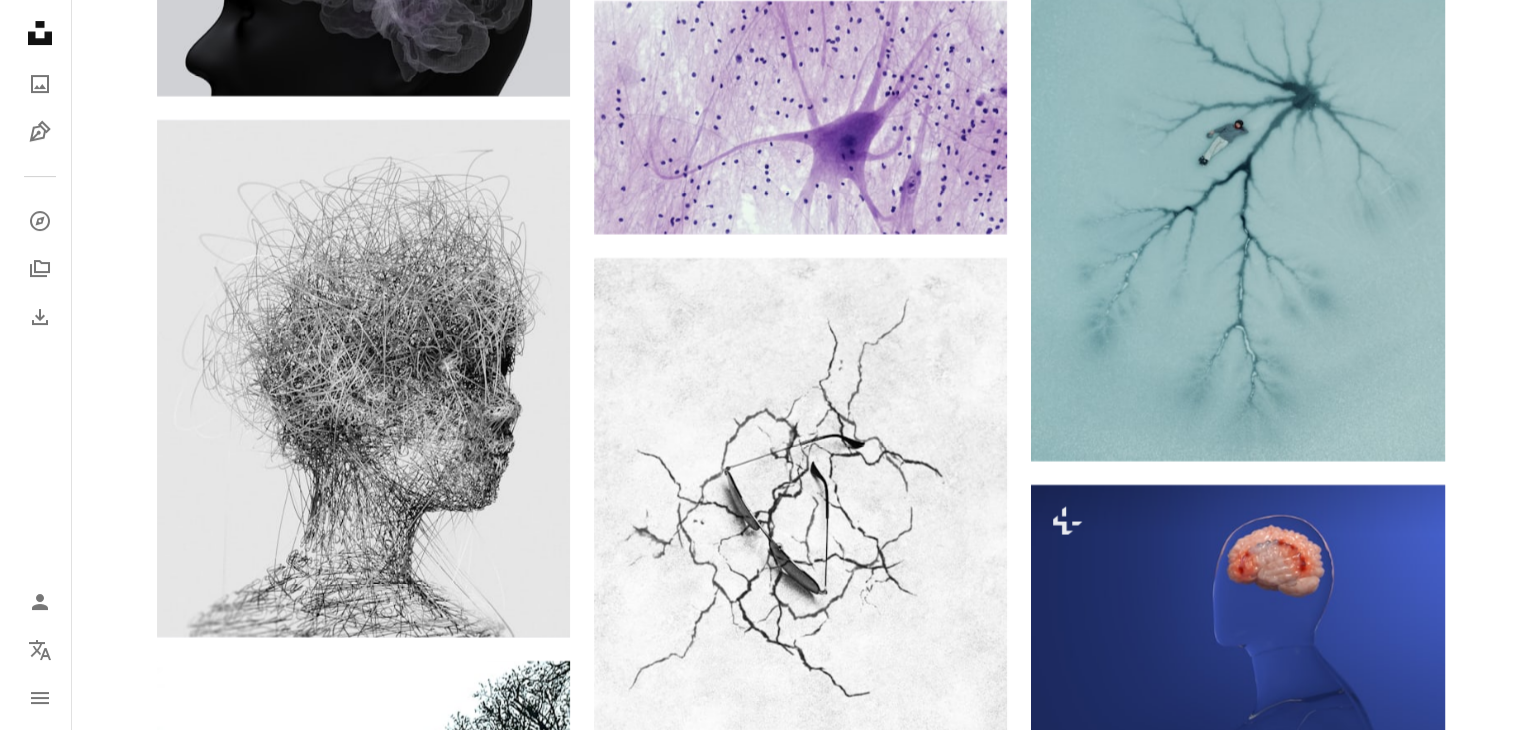 scroll, scrollTop: 7800, scrollLeft: 0, axis: vertical 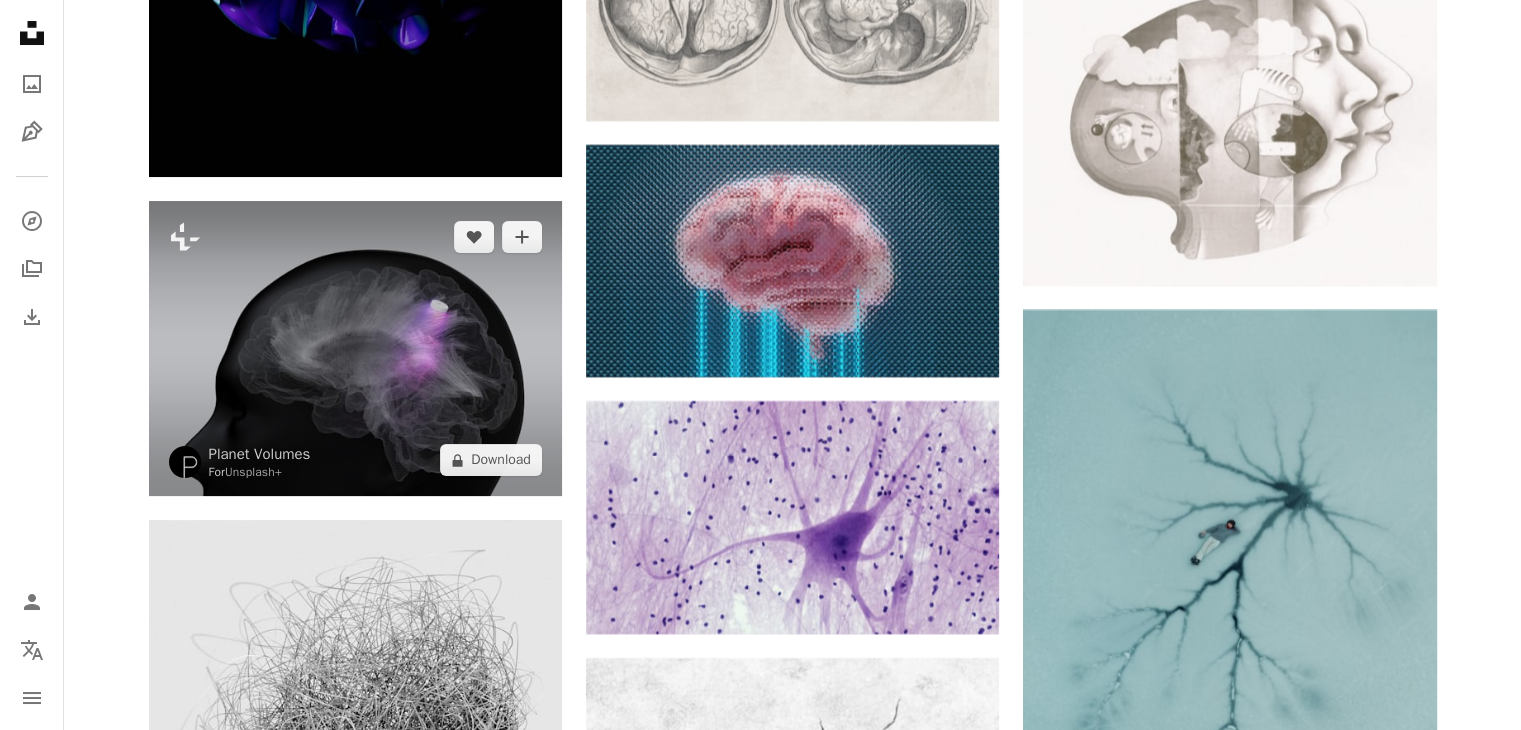 click at bounding box center (355, 348) 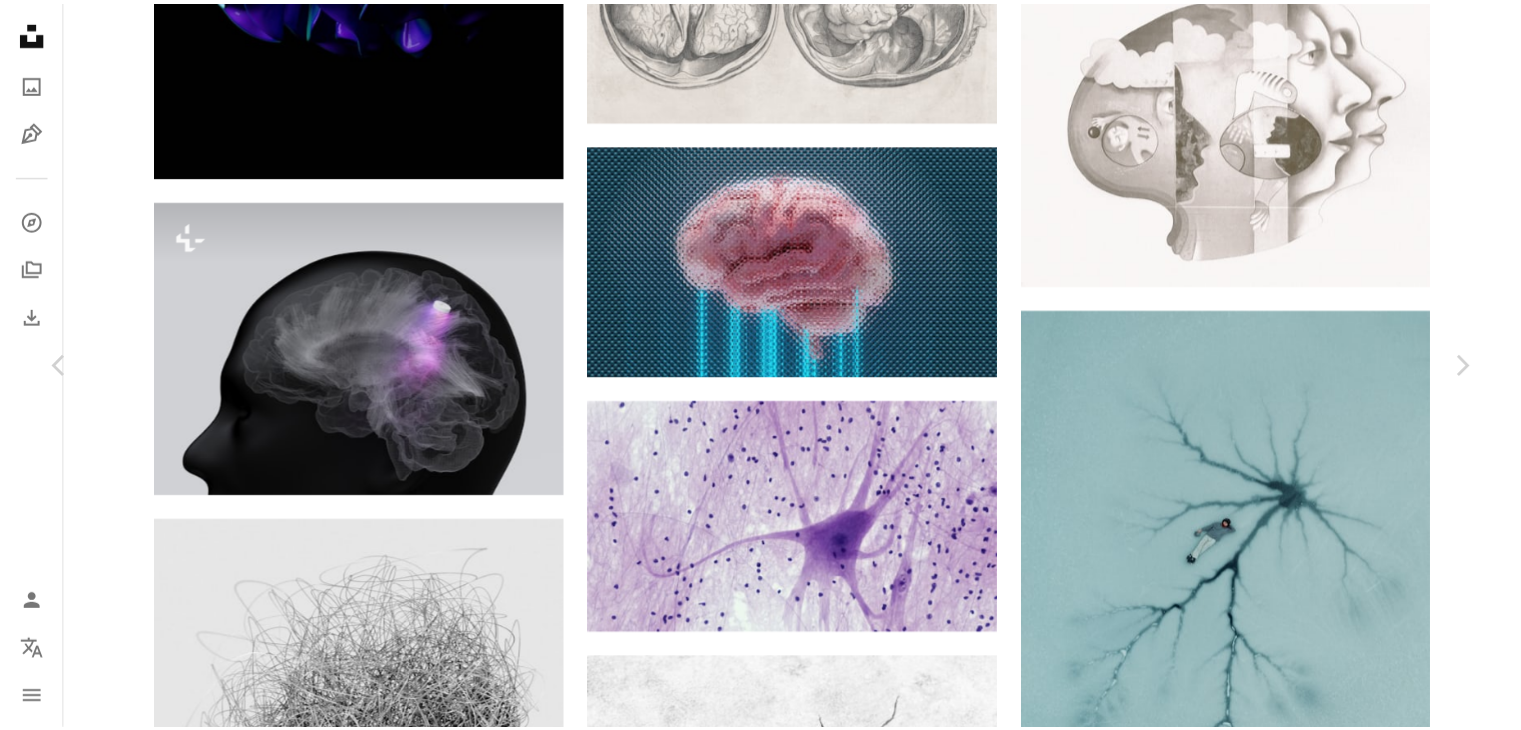 scroll, scrollTop: 2700, scrollLeft: 0, axis: vertical 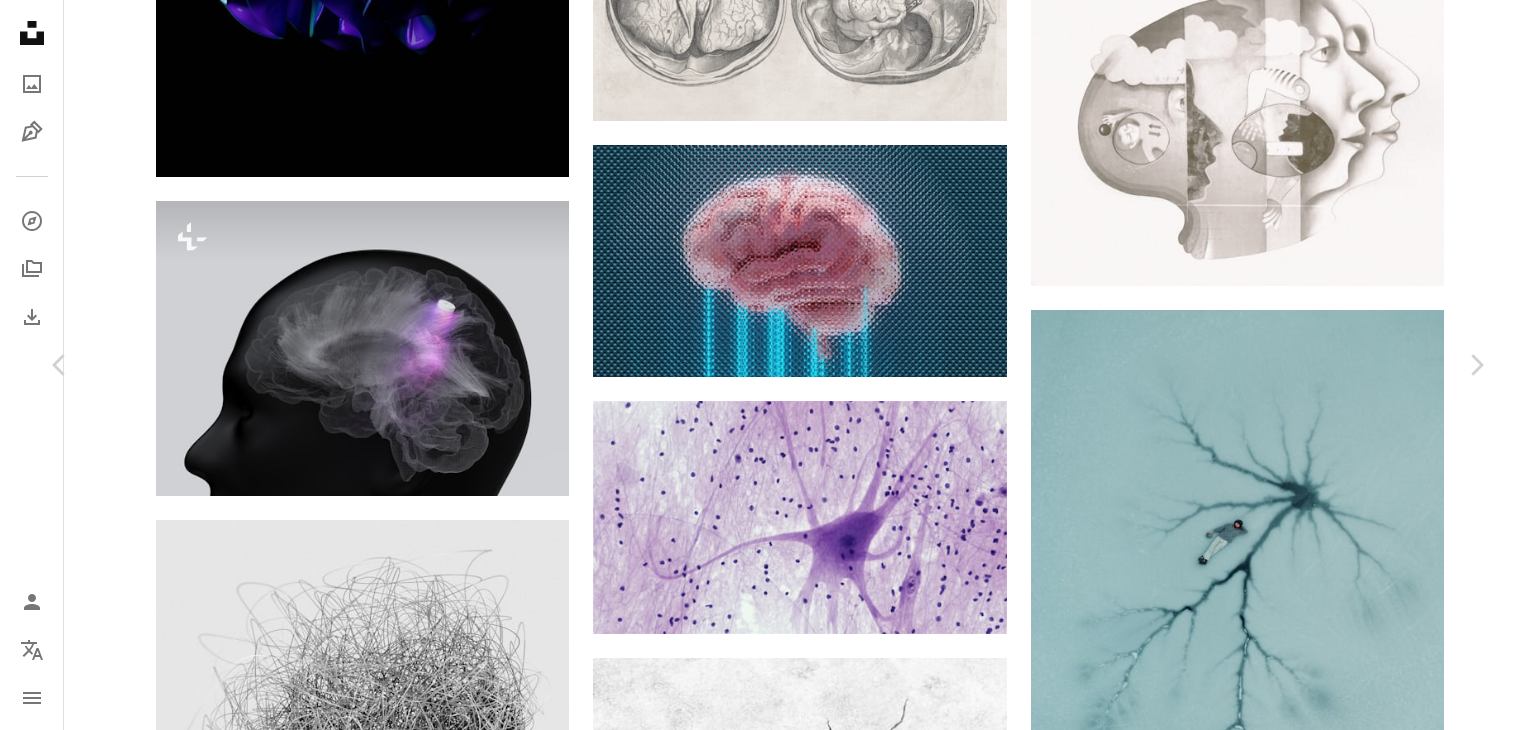 click on "An X shape Chevron left Chevron right Planet Volumes For  Unsplash+ A heart A plus sign A lock Download Zoom in Featured in 3D Renders A forward-right arrow Share More Actions Calendar outlined Published on  October 29, 2024 Safety Licensed under the  Unsplash+ License brain digital image render biotechnology biotech medical science neuro science Backgrounds From this series Plus sign for Unsplash+ Related images Plus sign for Unsplash+ A heart A plus sign Planet Volumes For  Unsplash+ A lock Download Plus sign for Unsplash+ A heart A plus sign Nigel Hoare For  Unsplash+ A lock Download Plus sign for Unsplash+ A heart A plus sign Allison Saeng For  Unsplash+ A lock Download Plus sign for Unsplash+ A heart A plus sign Alex Shuper For  Unsplash+ A lock Download Plus sign for Unsplash+ A heart A plus sign Alex Shuper For  Unsplash+ A lock Download Plus sign for Unsplash+ A heart A plus sign Sumaid pal Singh Bakshi For  Unsplash+ A lock Download Plus sign for Unsplash+ A heart A plus sign Zyanya Citlalli For" at bounding box center [768, 4530] 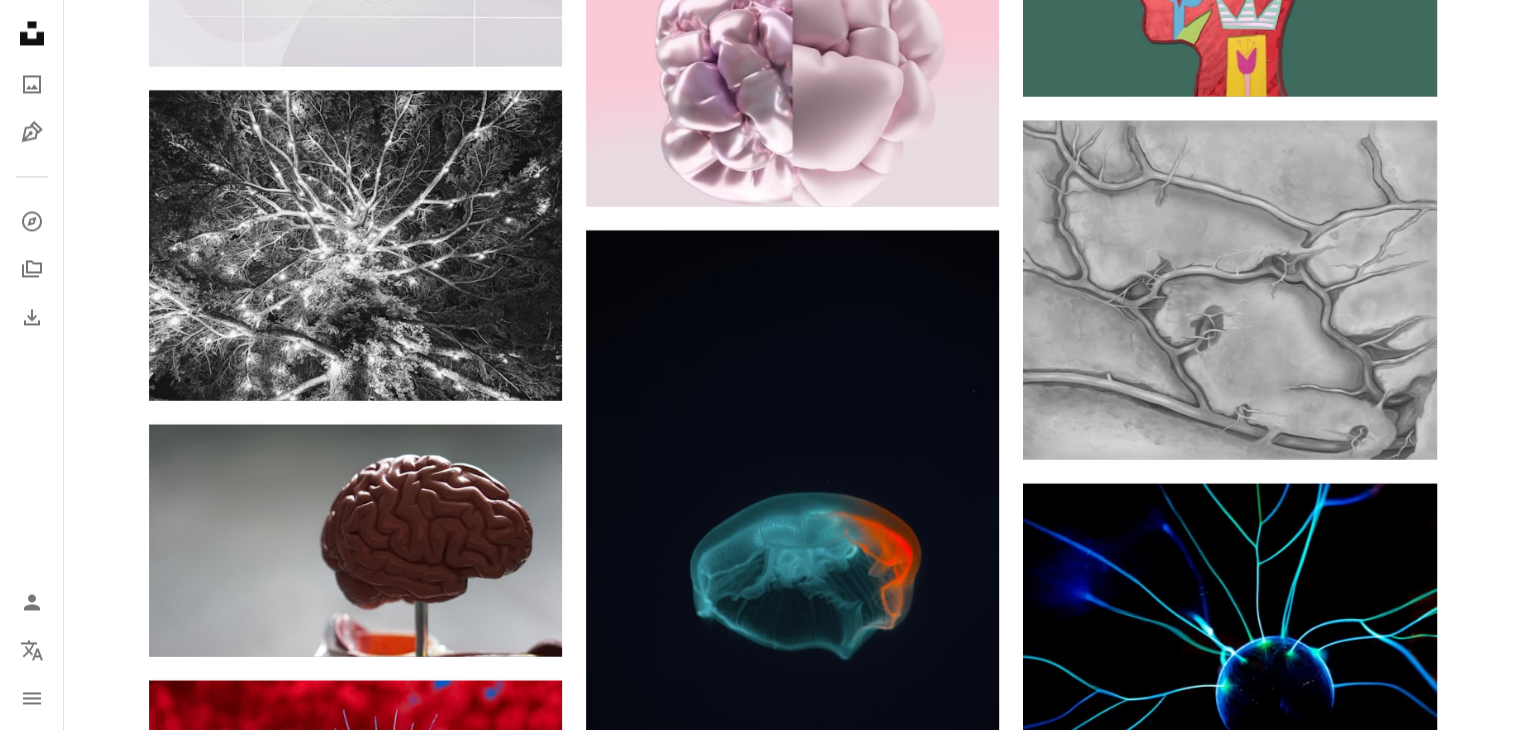scroll, scrollTop: 19100, scrollLeft: 0, axis: vertical 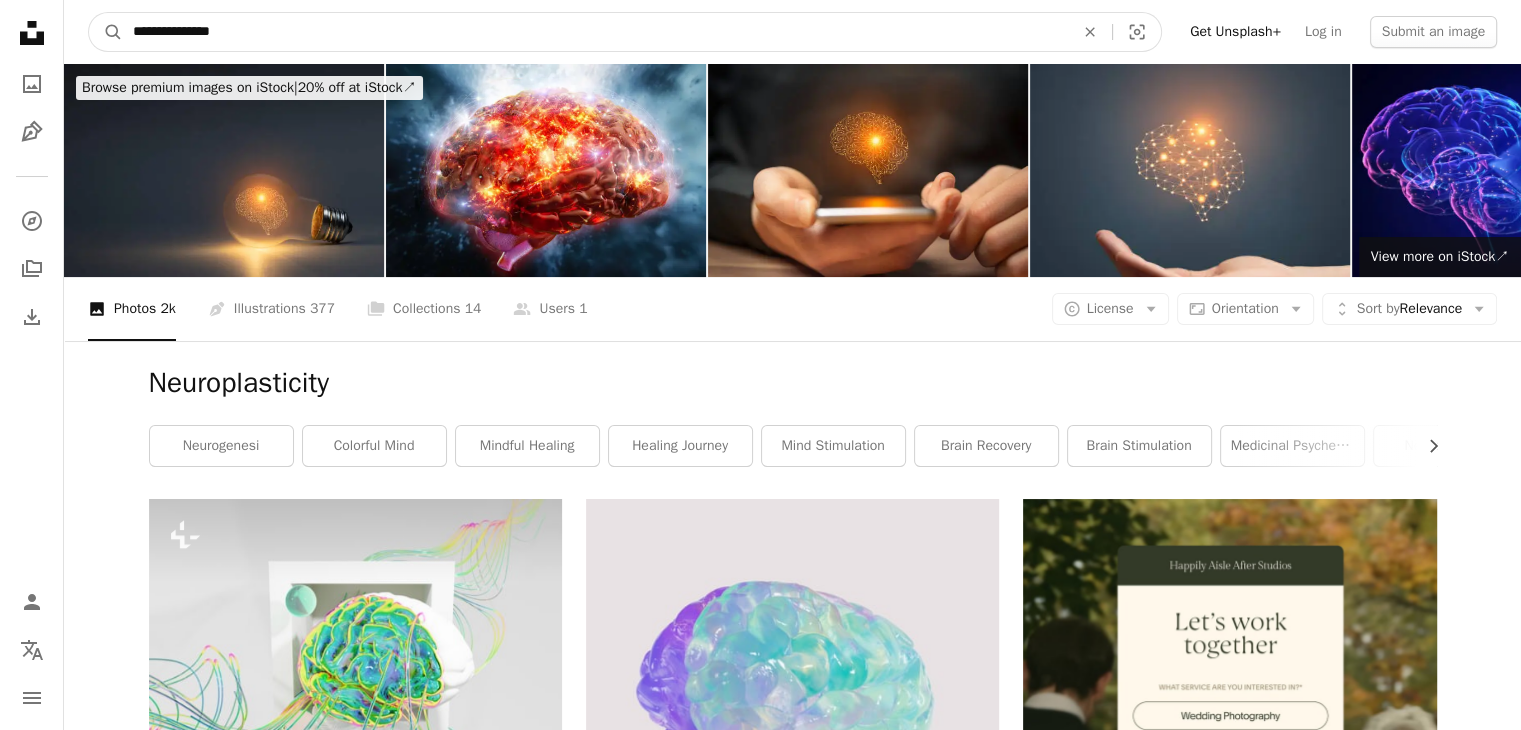 click on "**********" at bounding box center [595, 32] 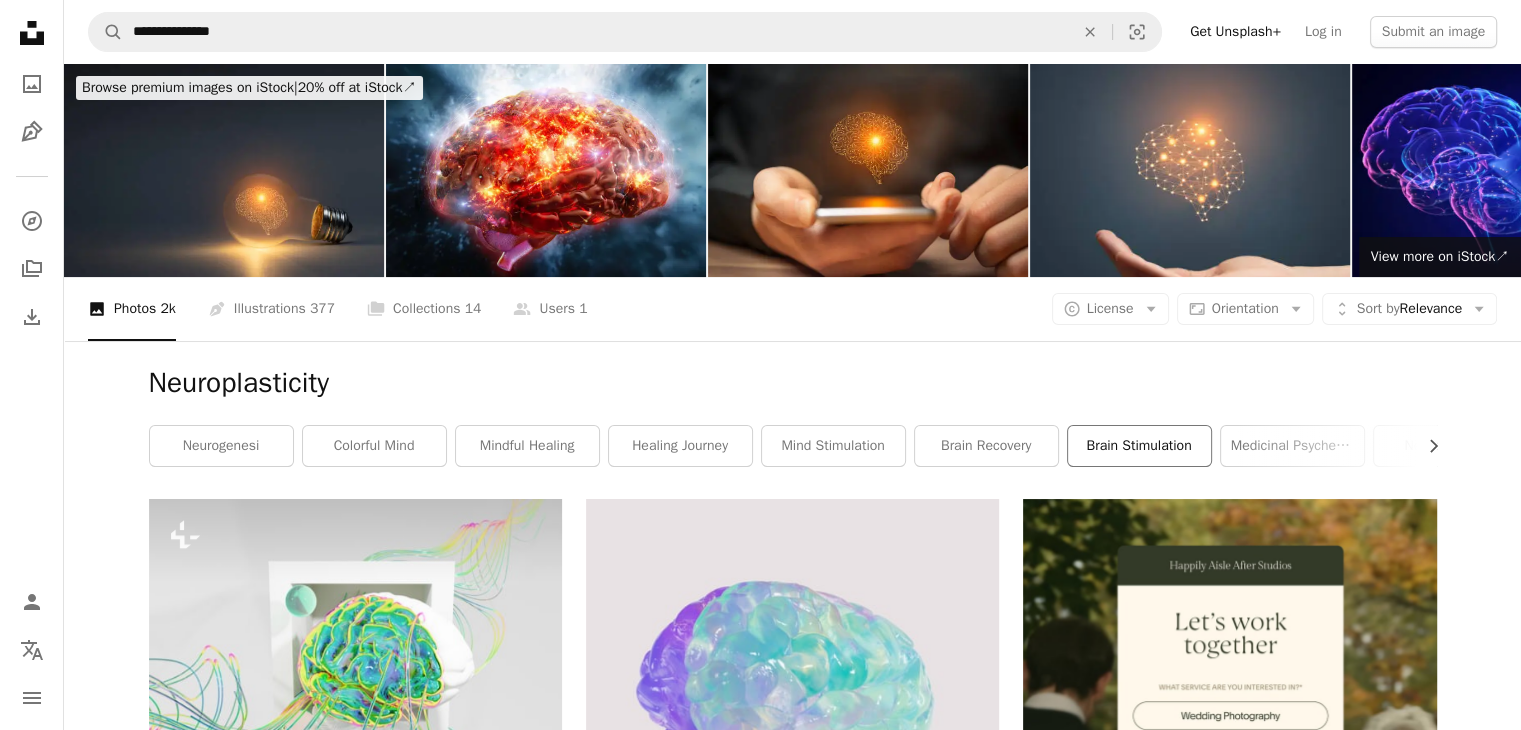 click on "brain stimulation" at bounding box center [1139, 446] 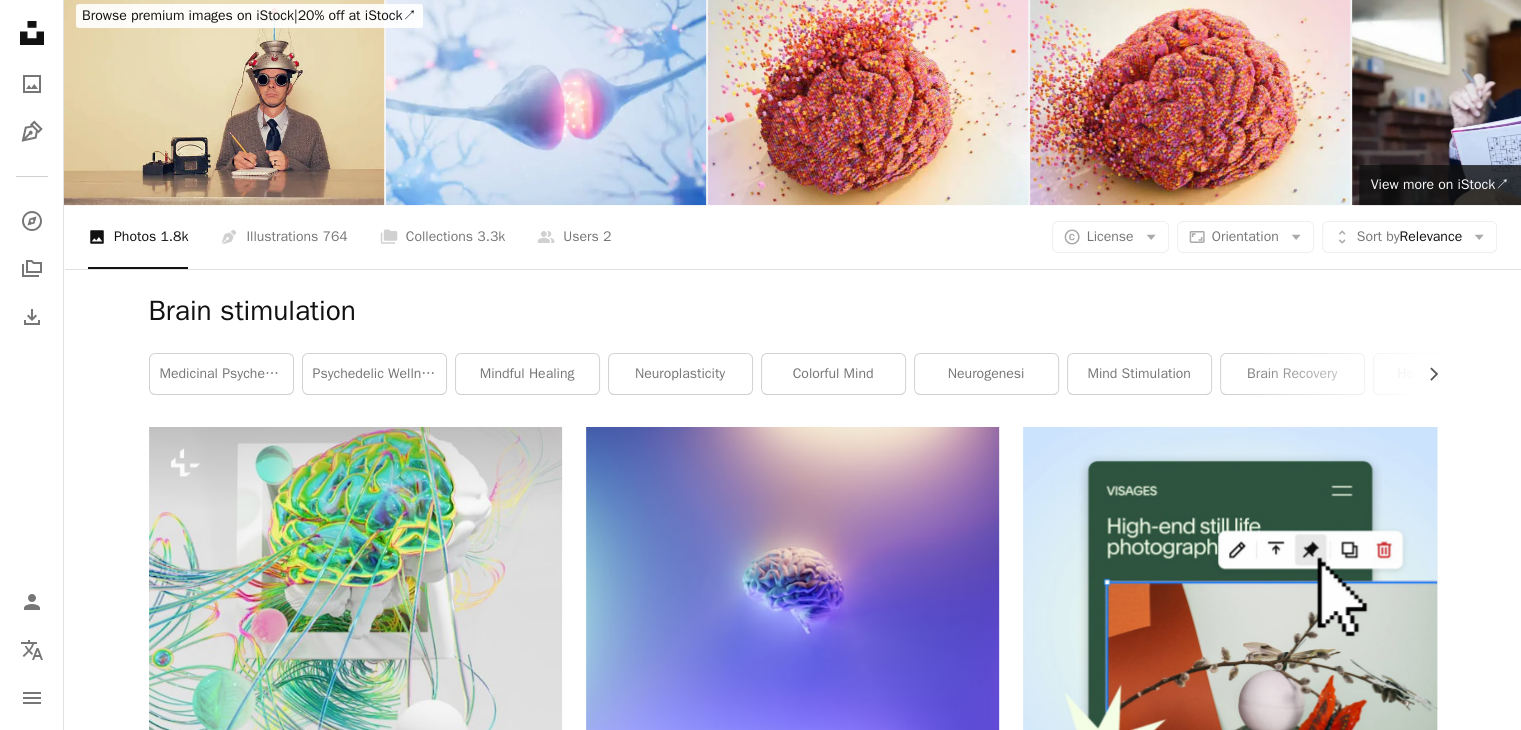 scroll, scrollTop: 0, scrollLeft: 0, axis: both 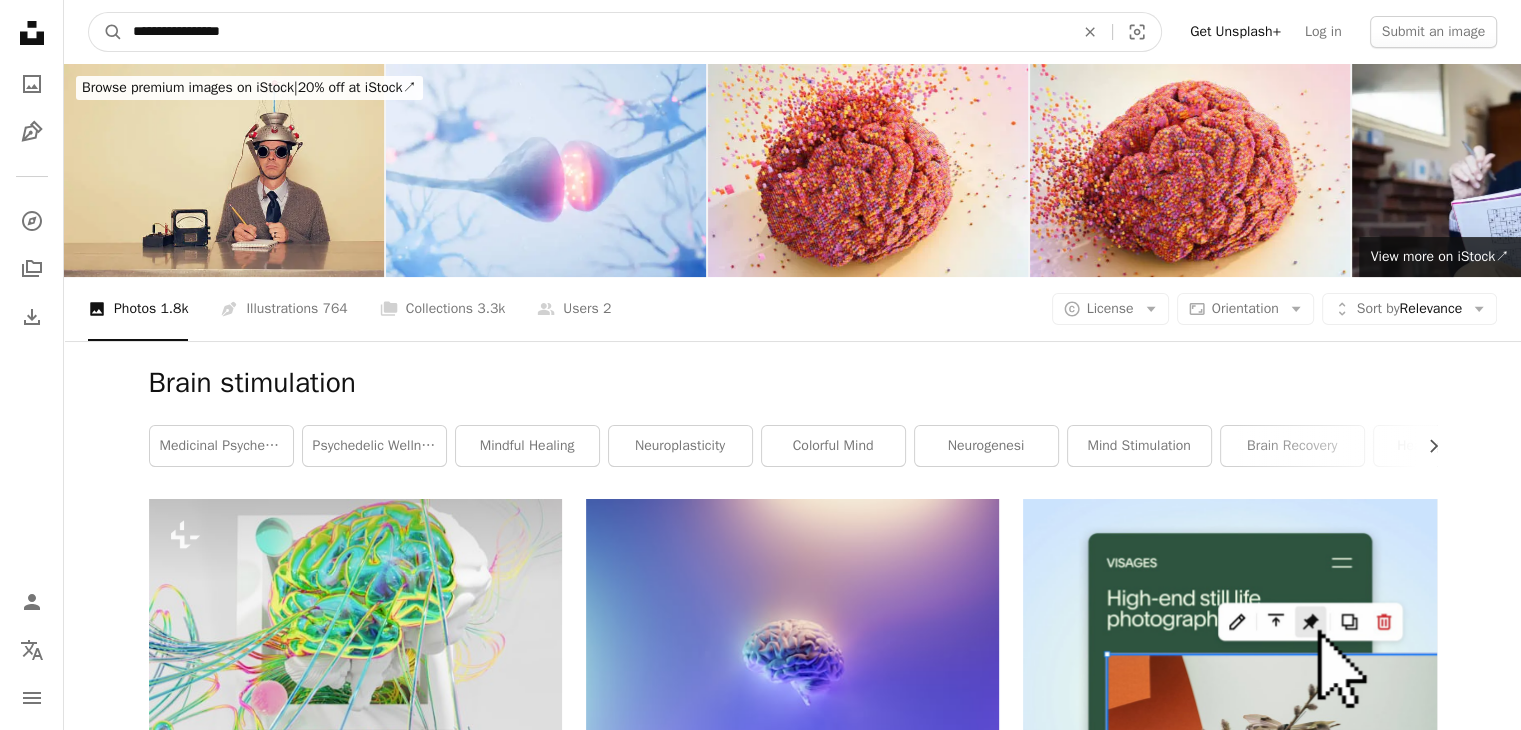 click on "**********" at bounding box center [595, 32] 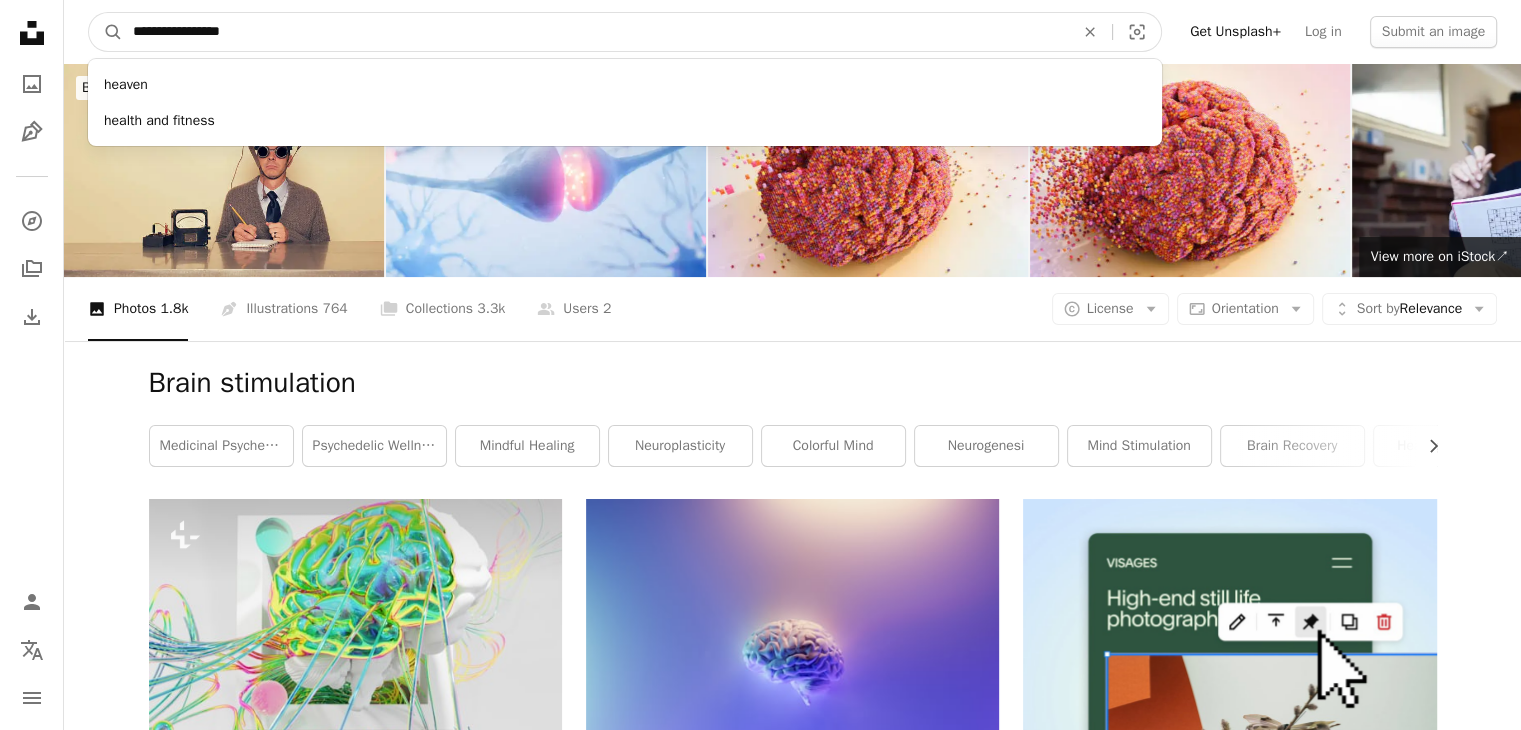 type on "**********" 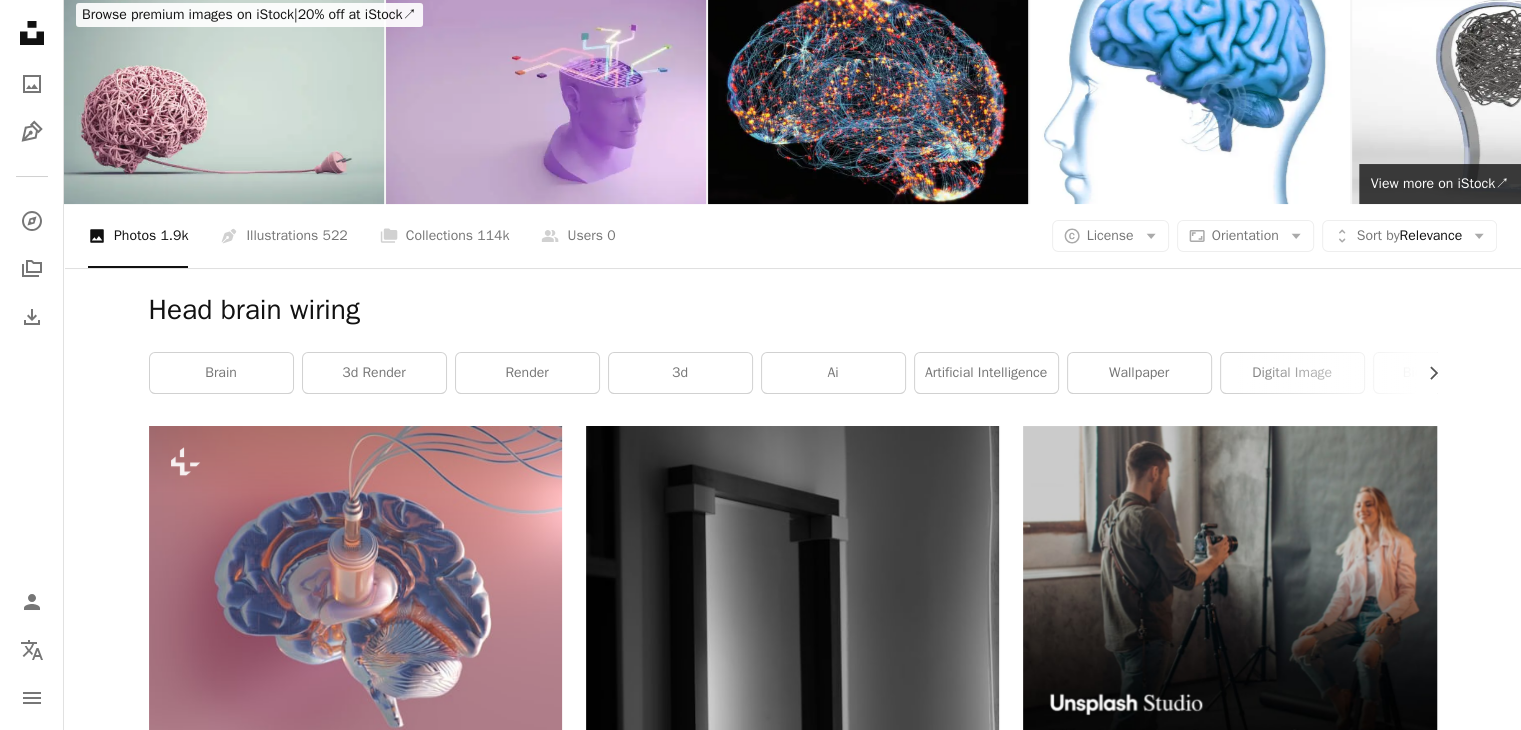 scroll, scrollTop: 0, scrollLeft: 0, axis: both 